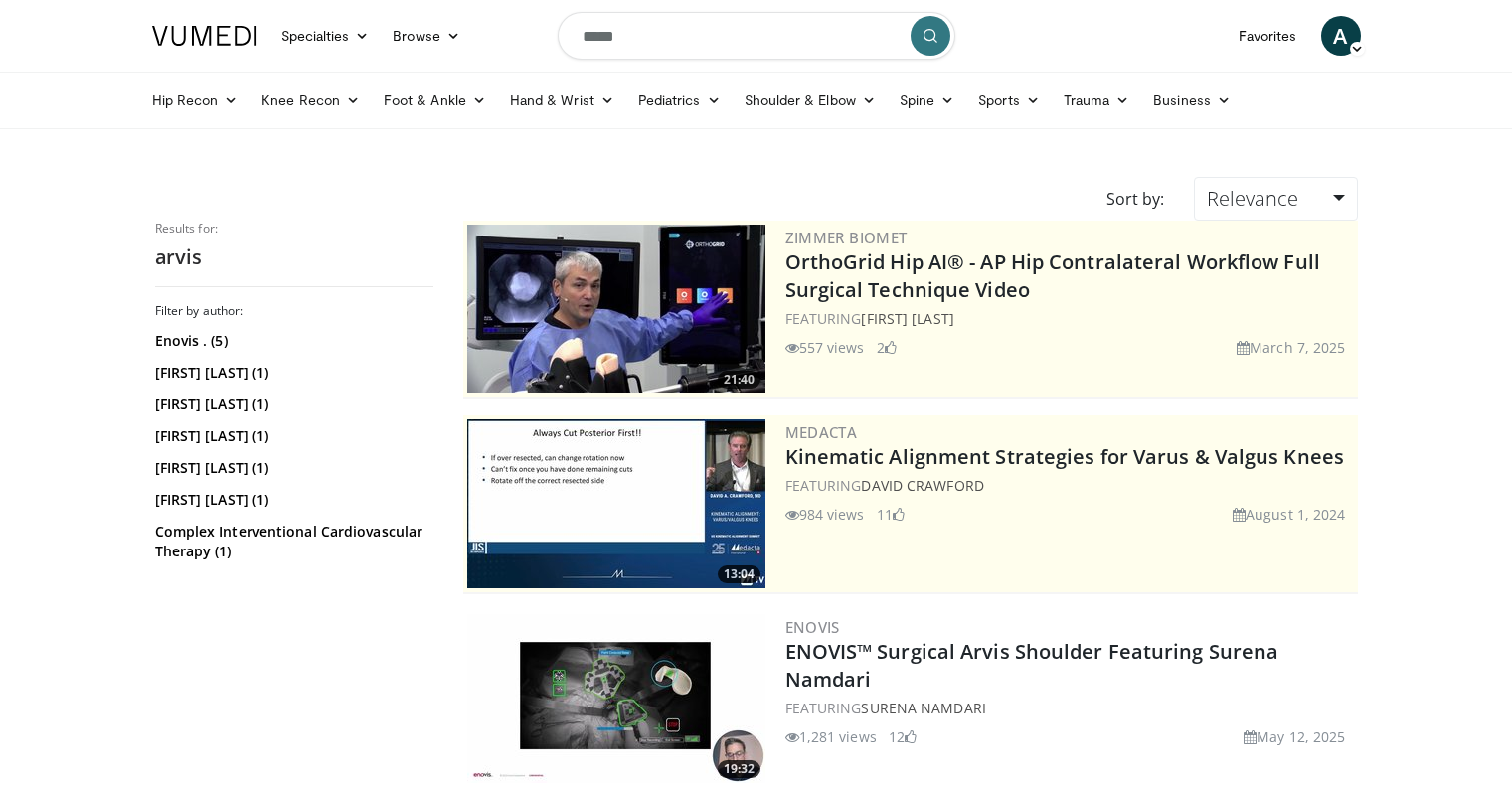scroll, scrollTop: 151, scrollLeft: 0, axis: vertical 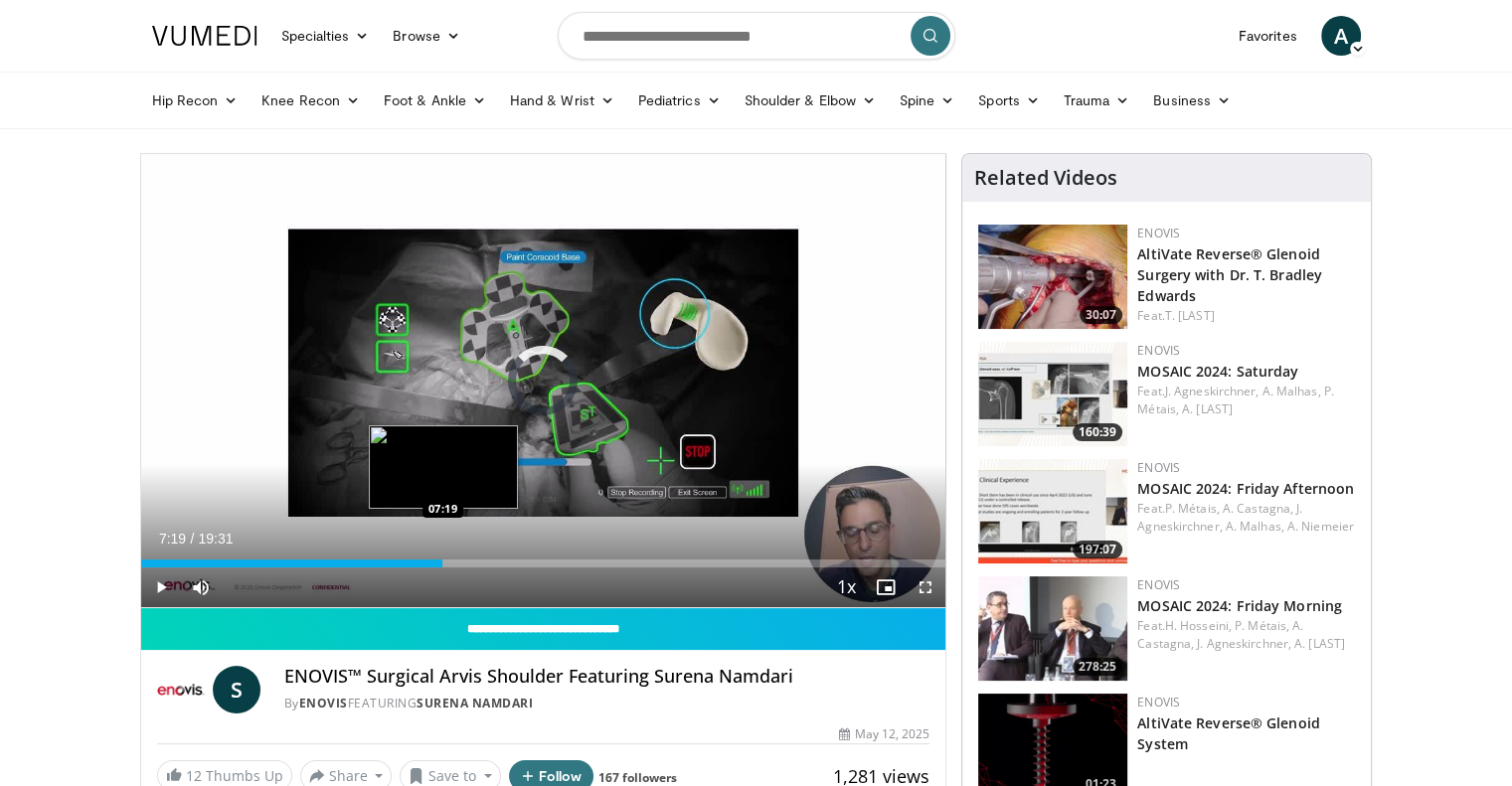 click on "Loaded :  0.84% 00:03 07:19" at bounding box center [544, 563] 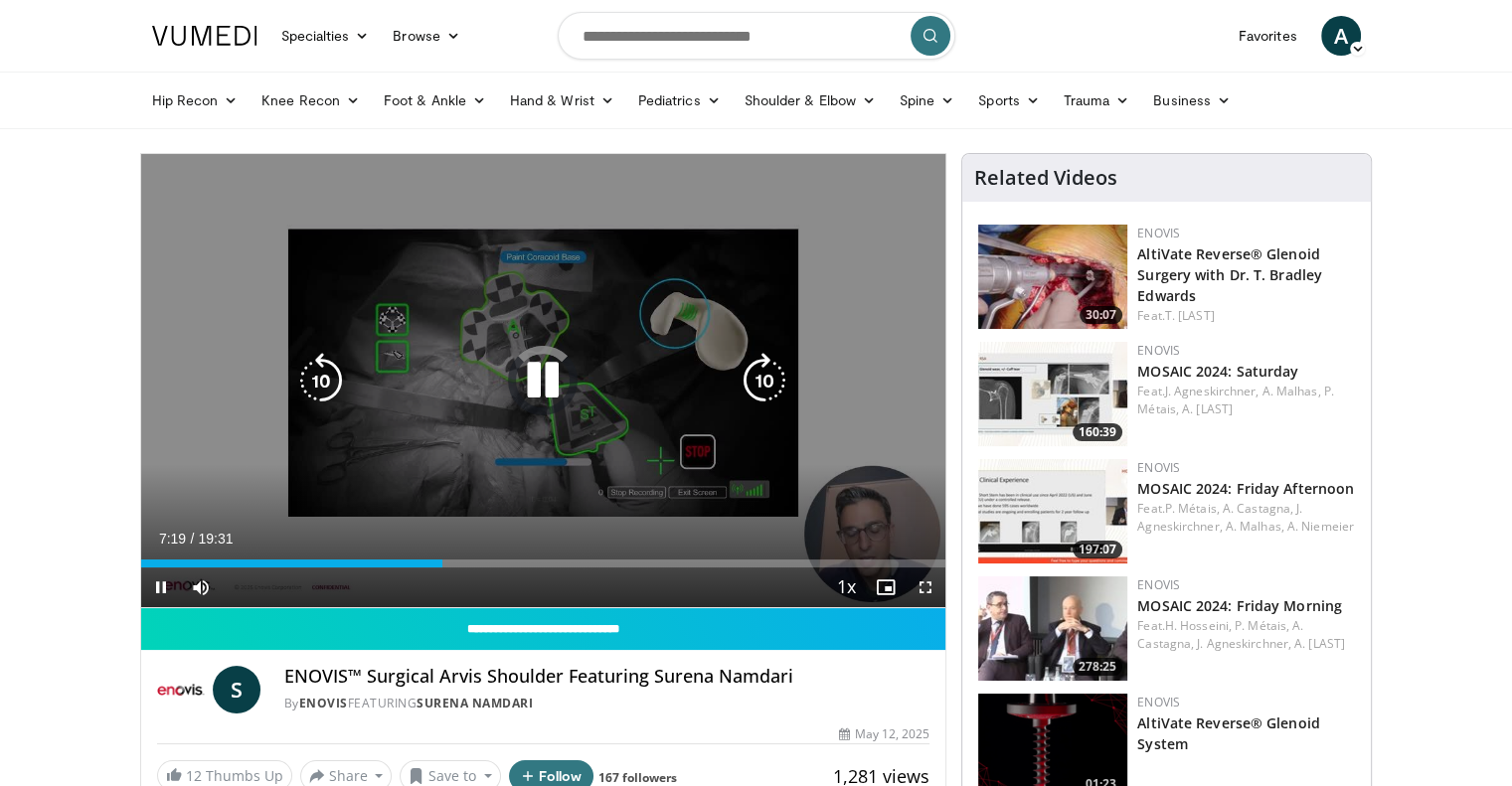 click on "Loaded :  0.00% 07:19 07:19" at bounding box center (544, 557) 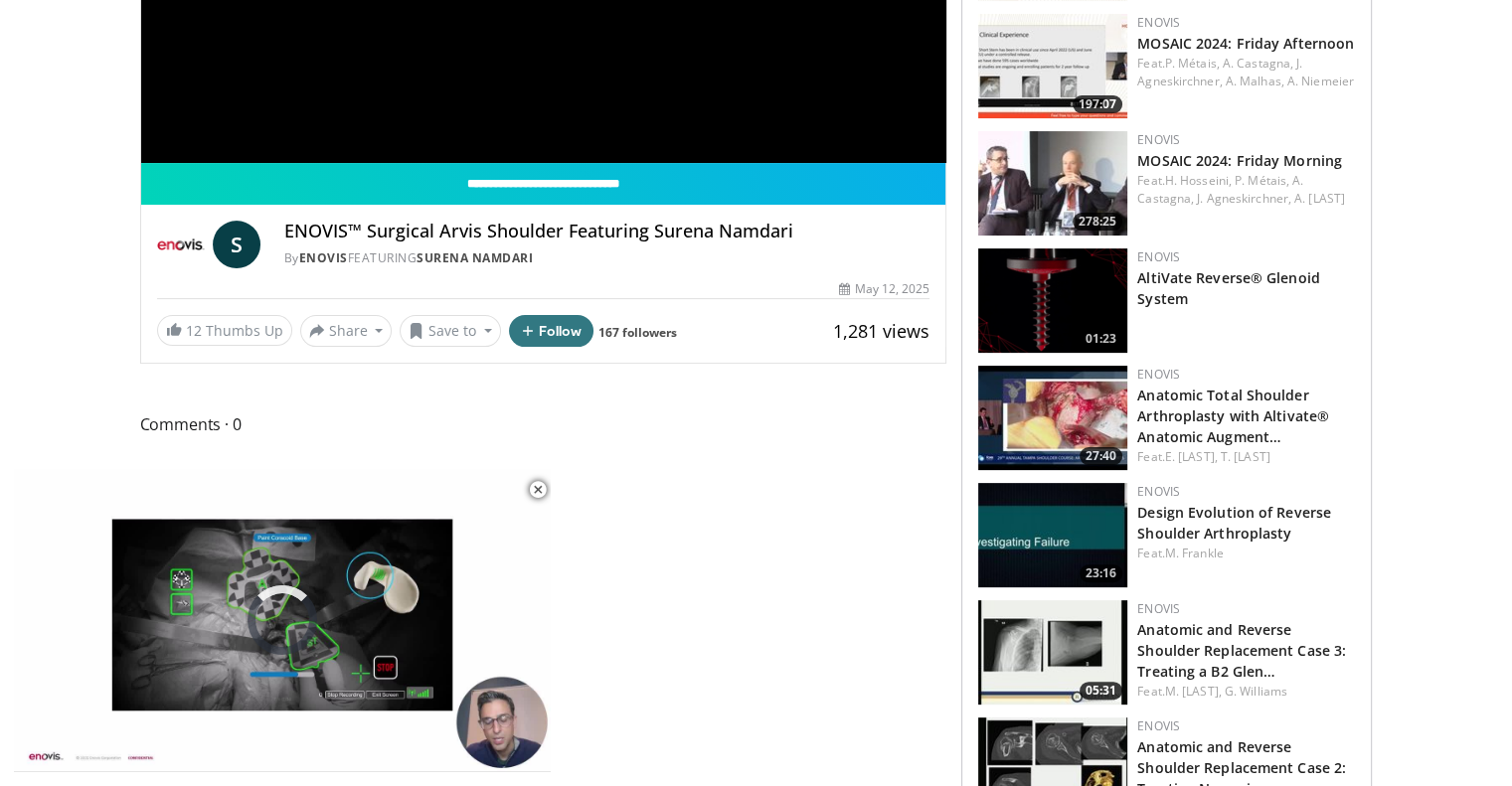scroll, scrollTop: 449, scrollLeft: 0, axis: vertical 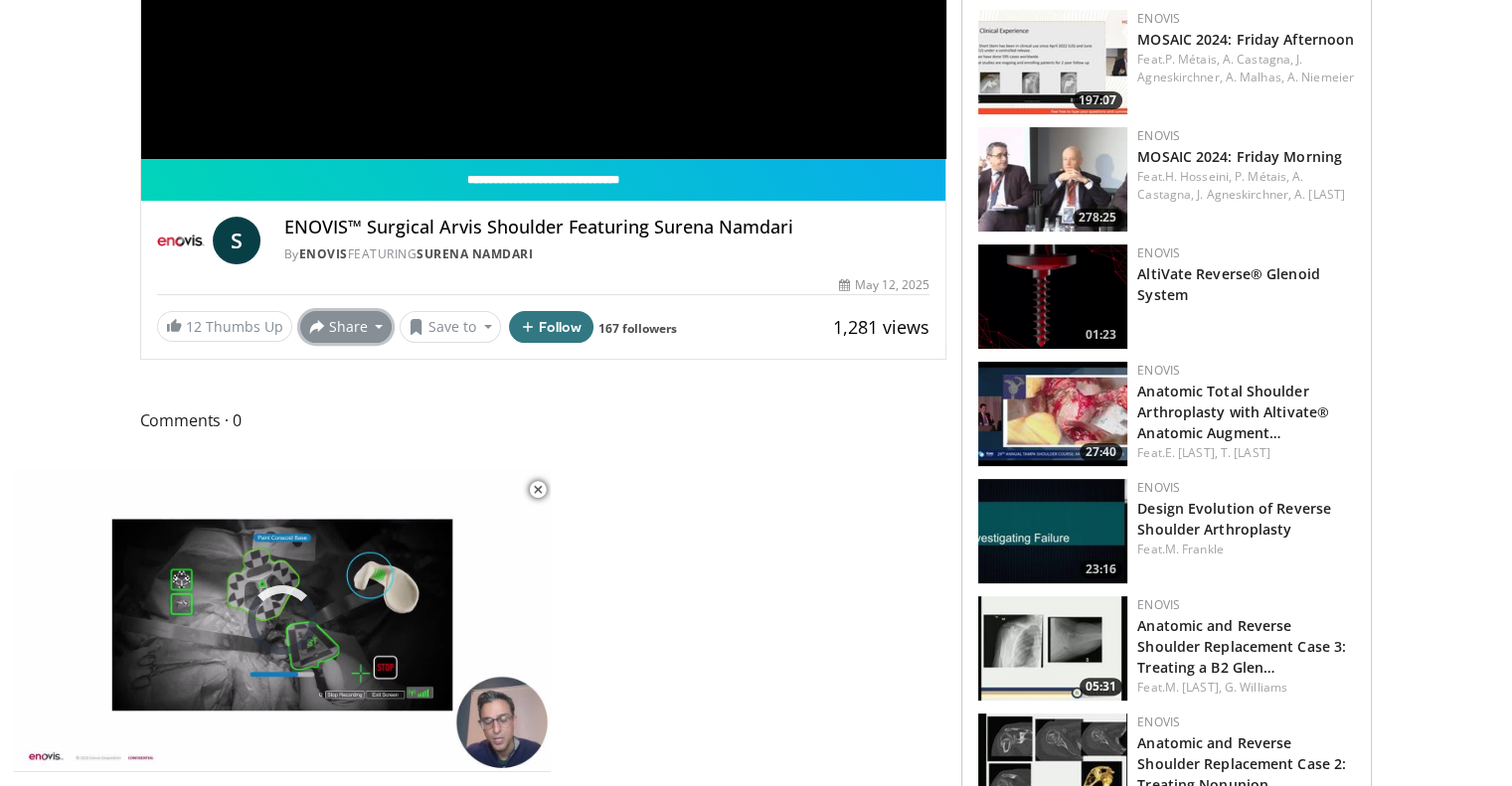 click on "Share" at bounding box center (346, 327) 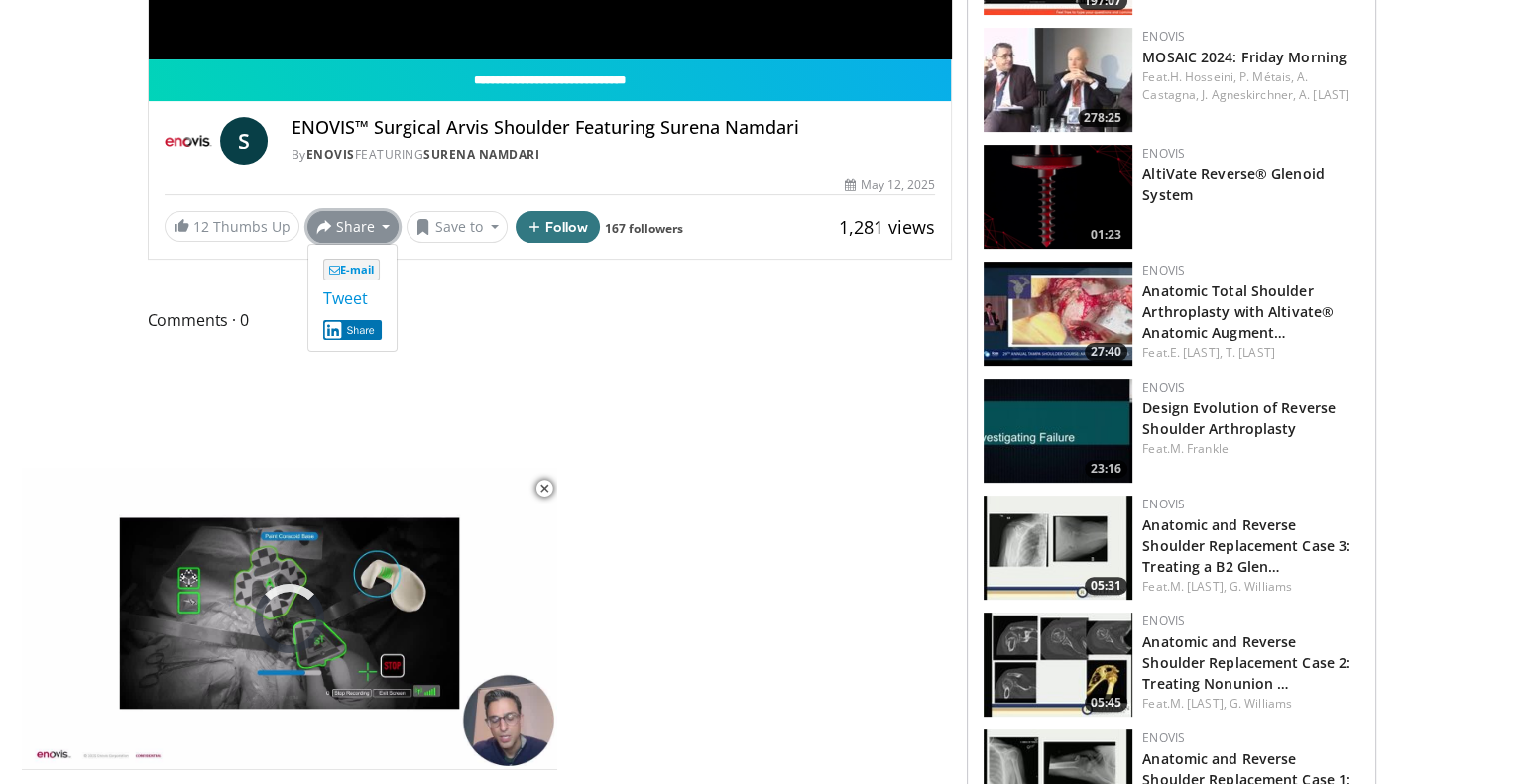 scroll, scrollTop: 550, scrollLeft: 0, axis: vertical 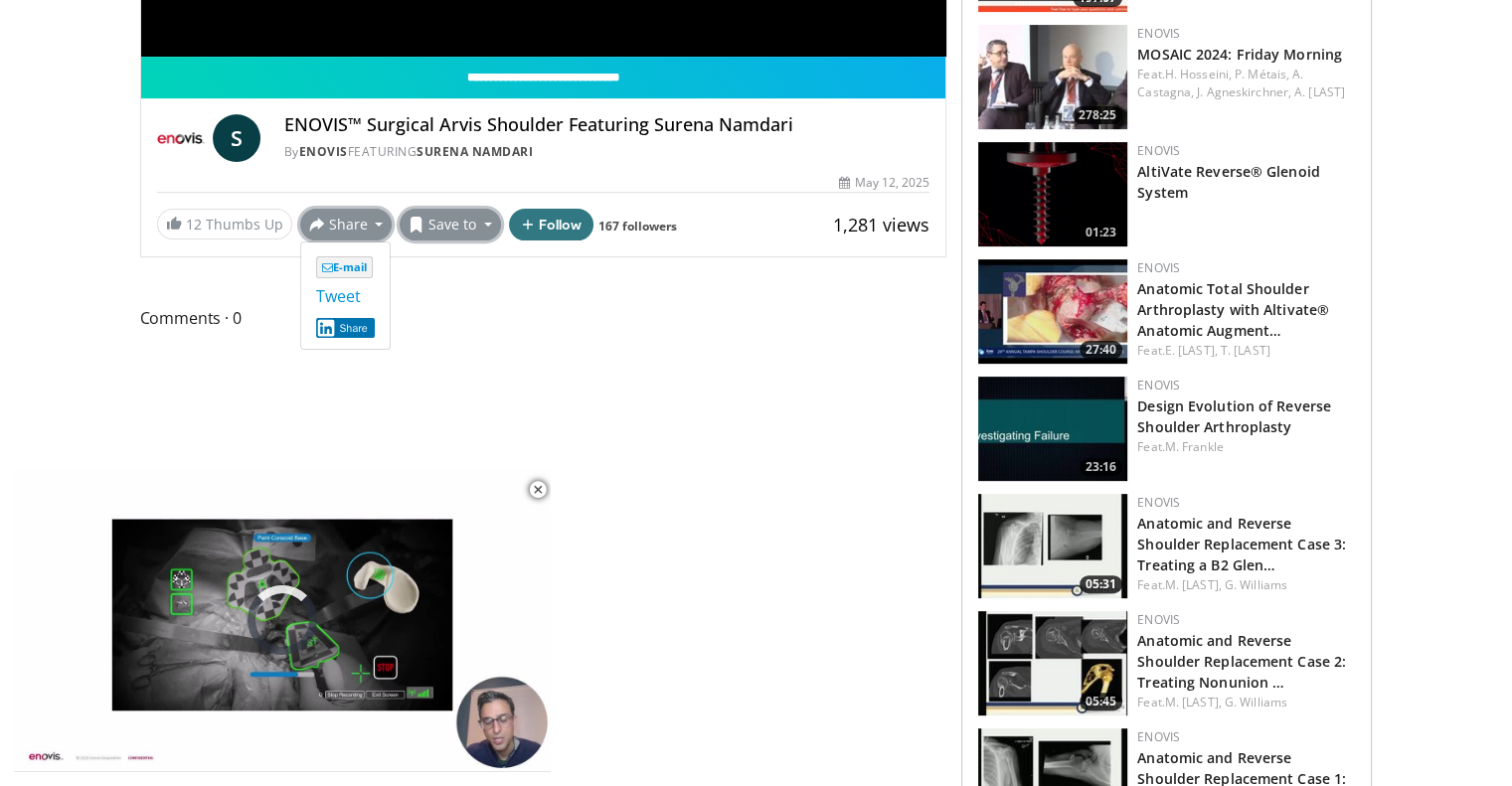 click on "Save to" at bounding box center (450, 225) 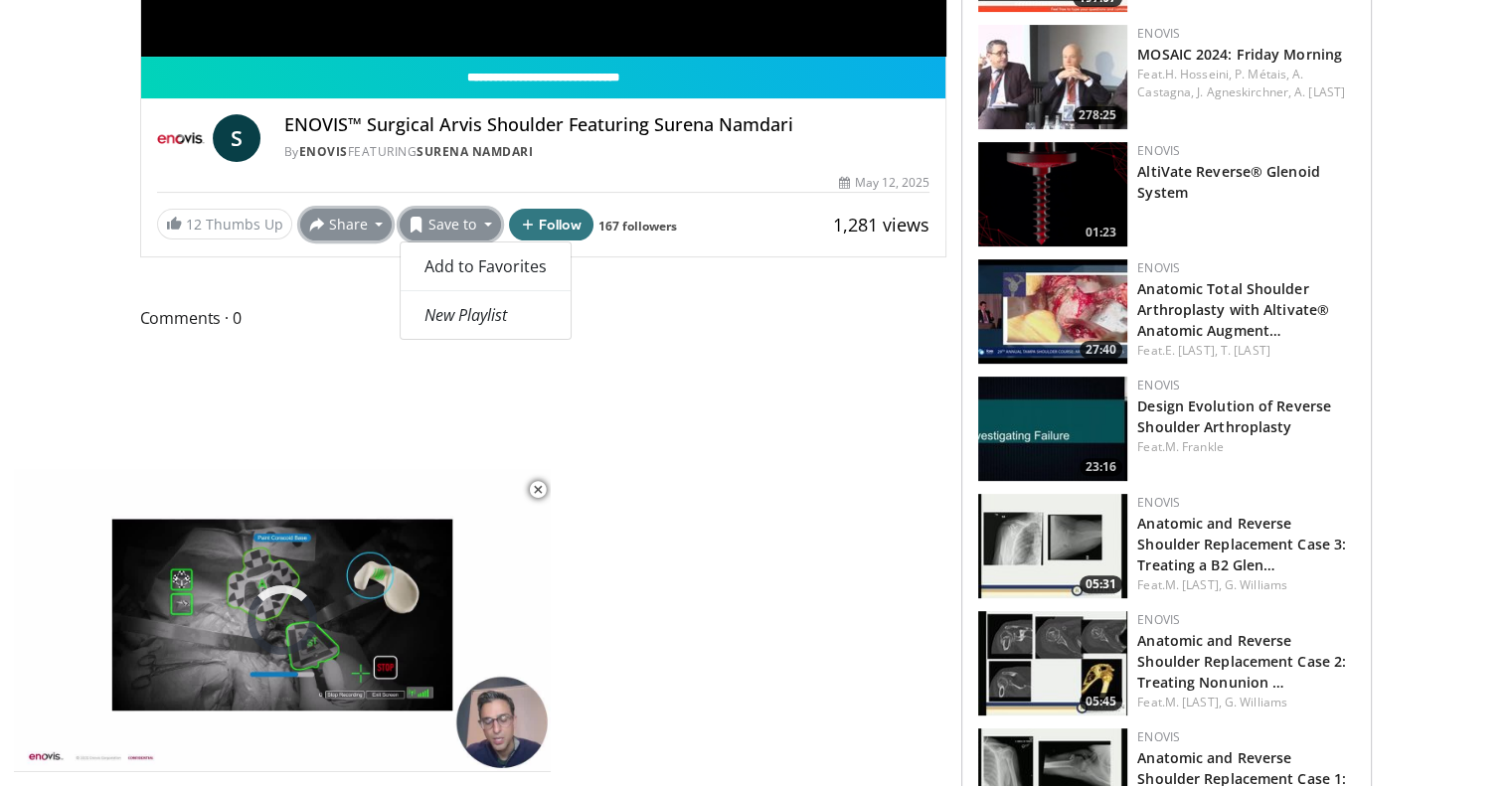 click on "Share" at bounding box center (346, 225) 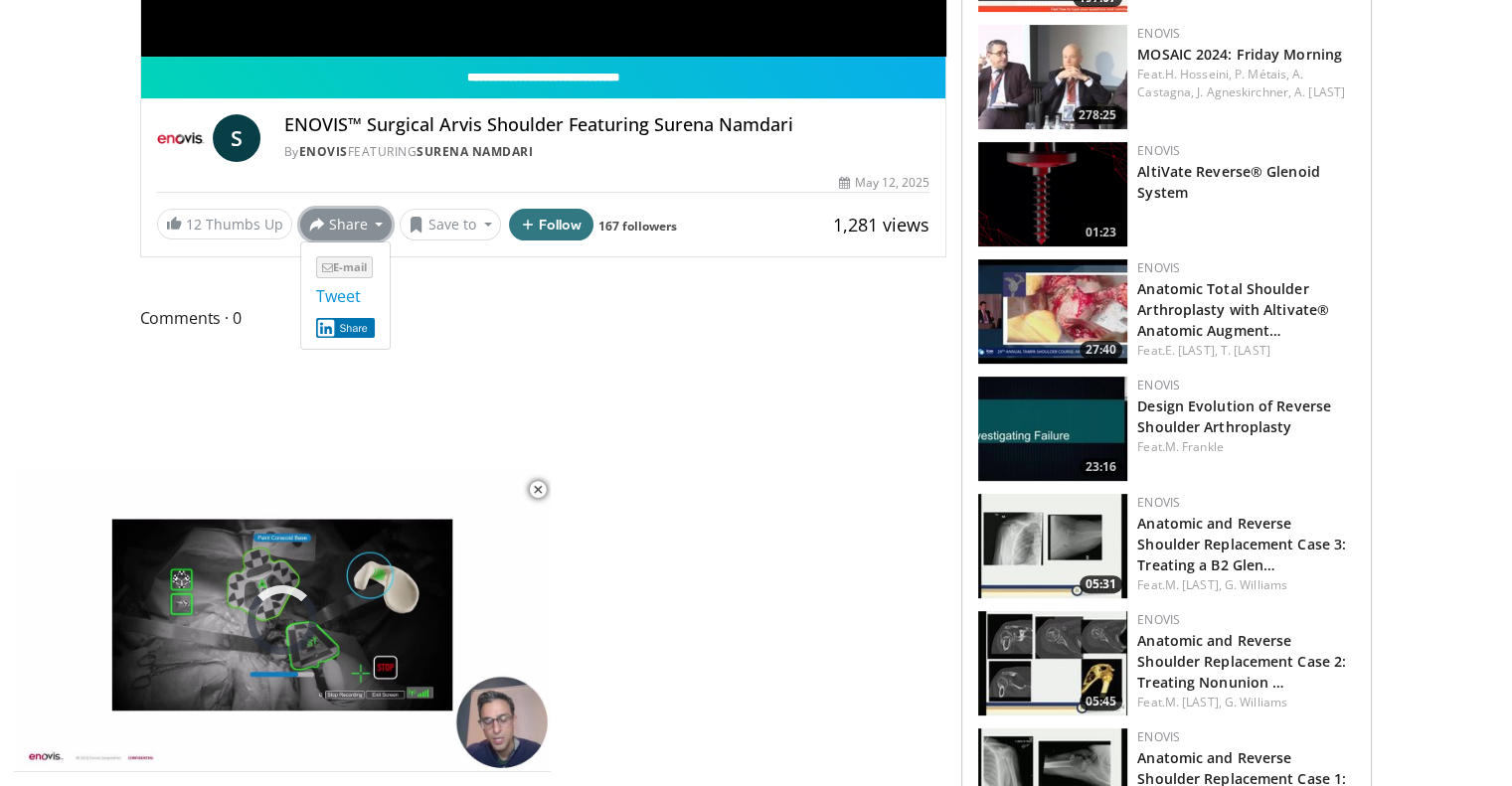click on "E-mail" at bounding box center (344, 267) 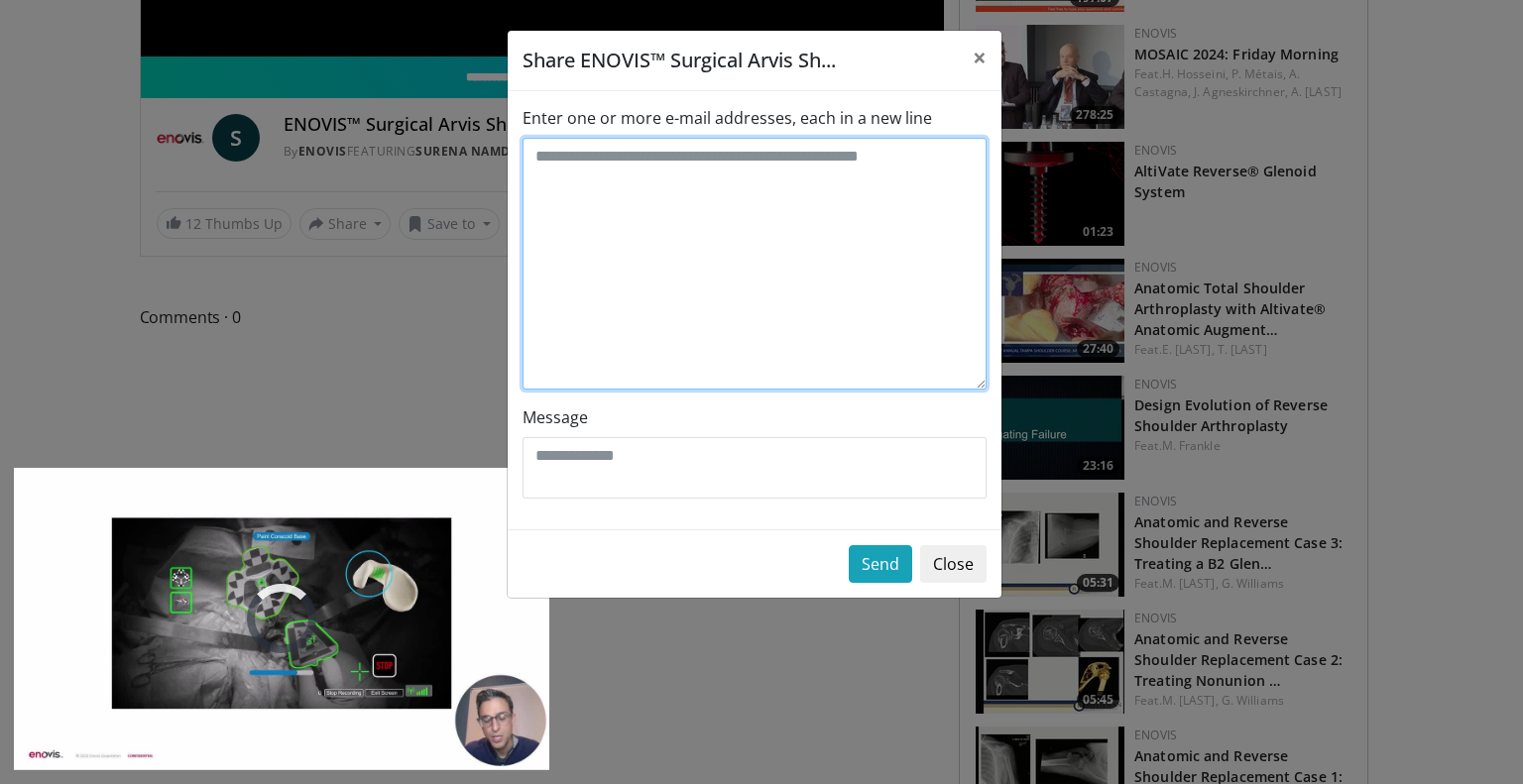 click on "Enter one or more e-mail addresses, each in a new line" at bounding box center (755, 264) 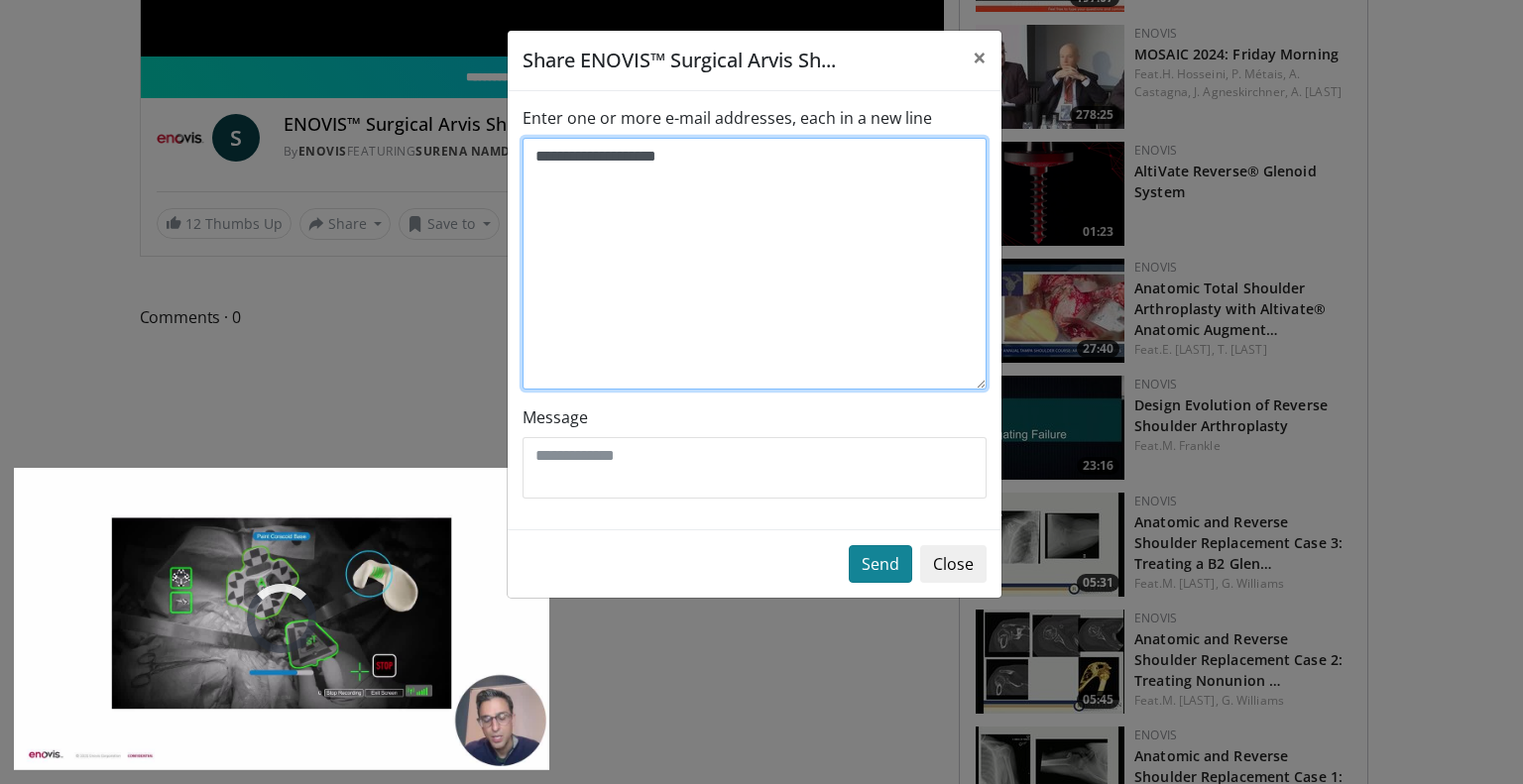 type on "**********" 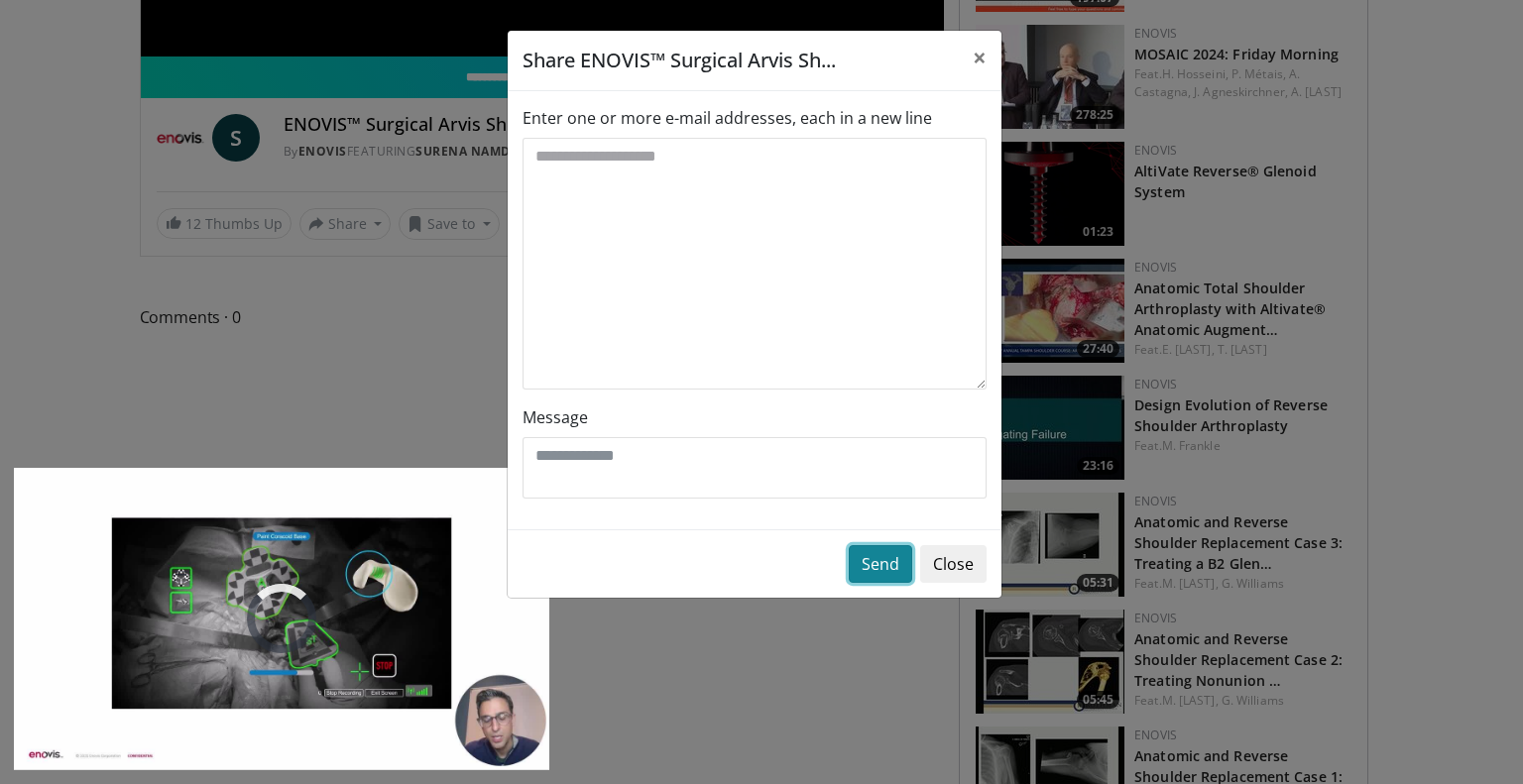 click on "Send" at bounding box center [880, 564] 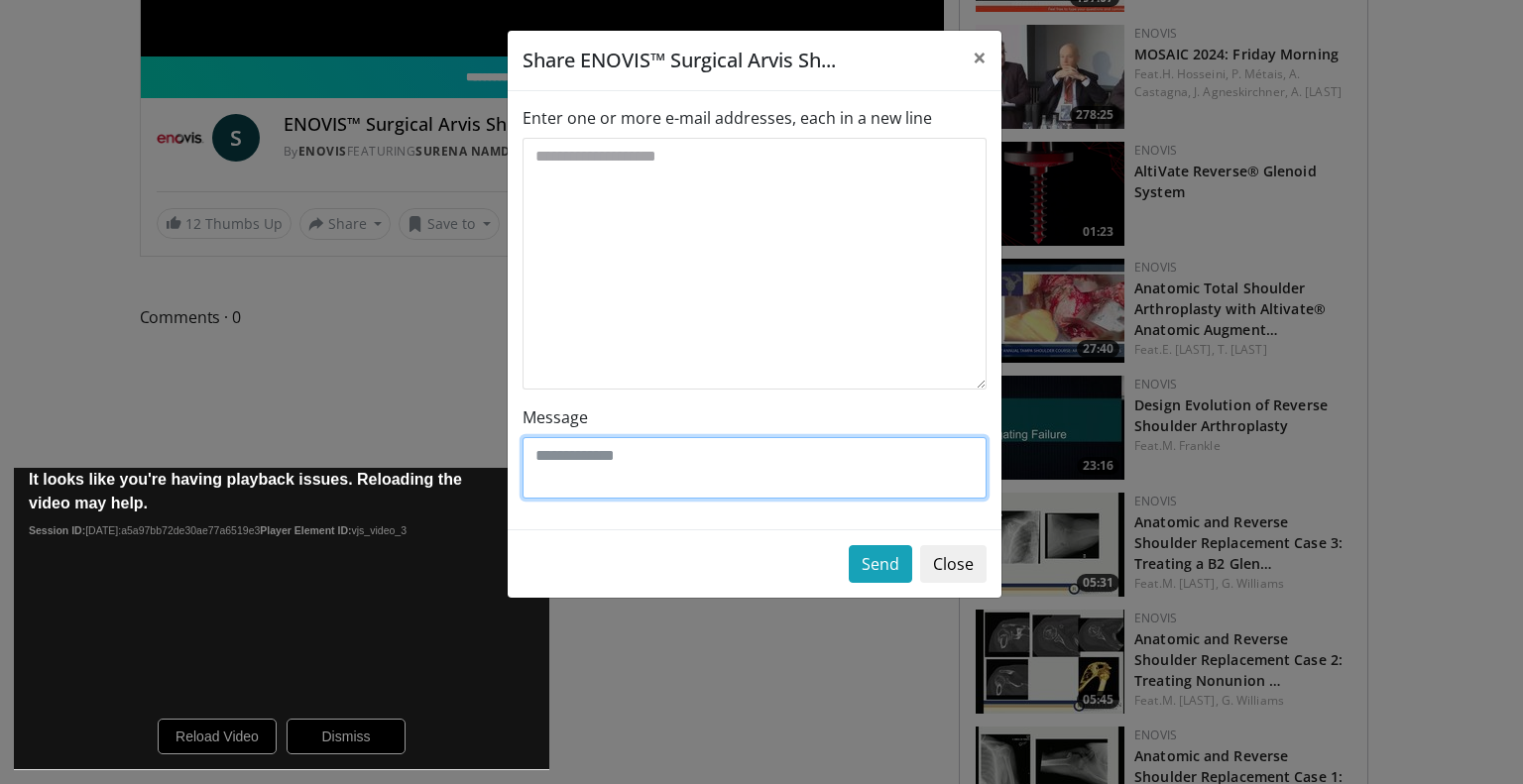 click on "Message" at bounding box center [755, 468] 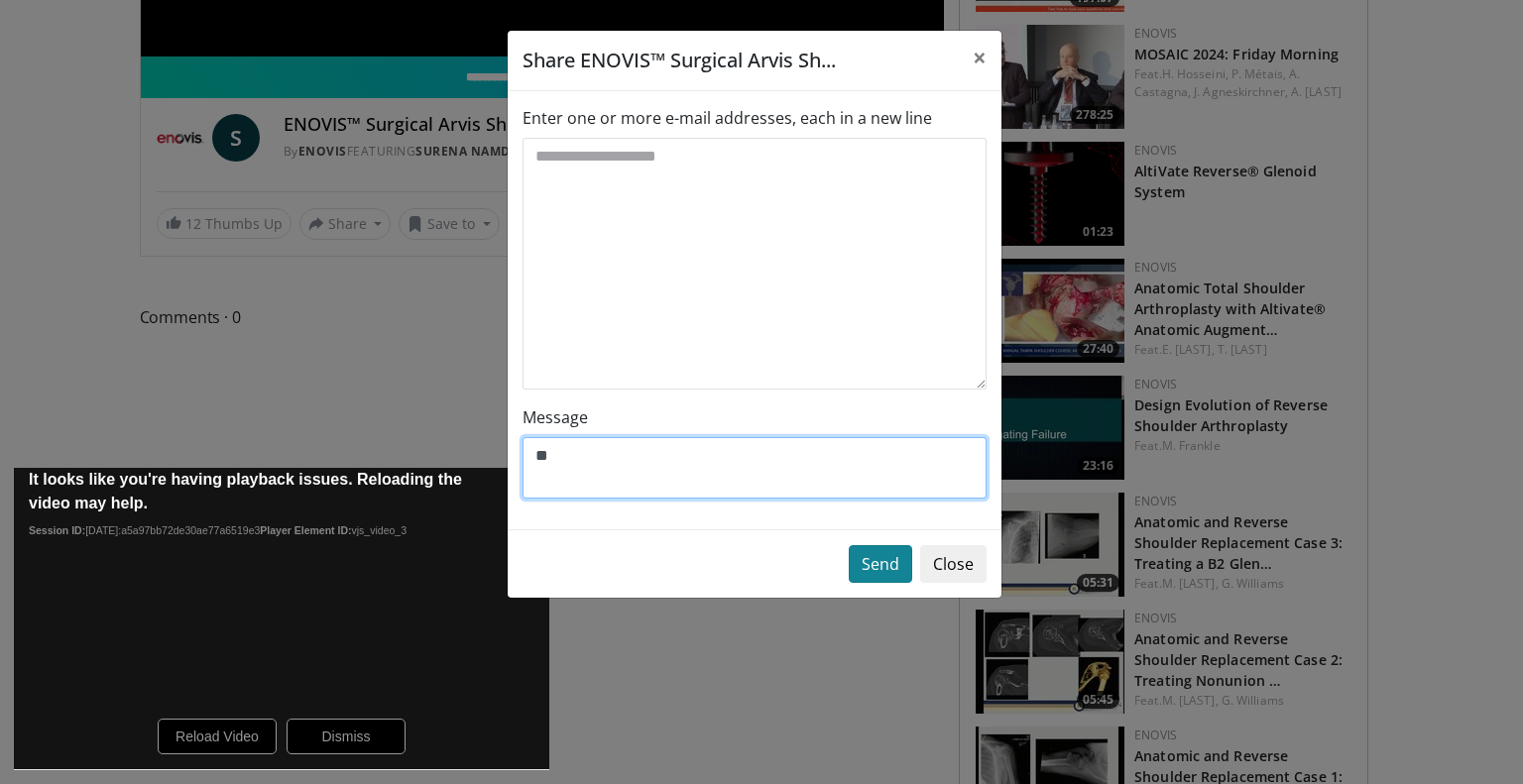 type on "**" 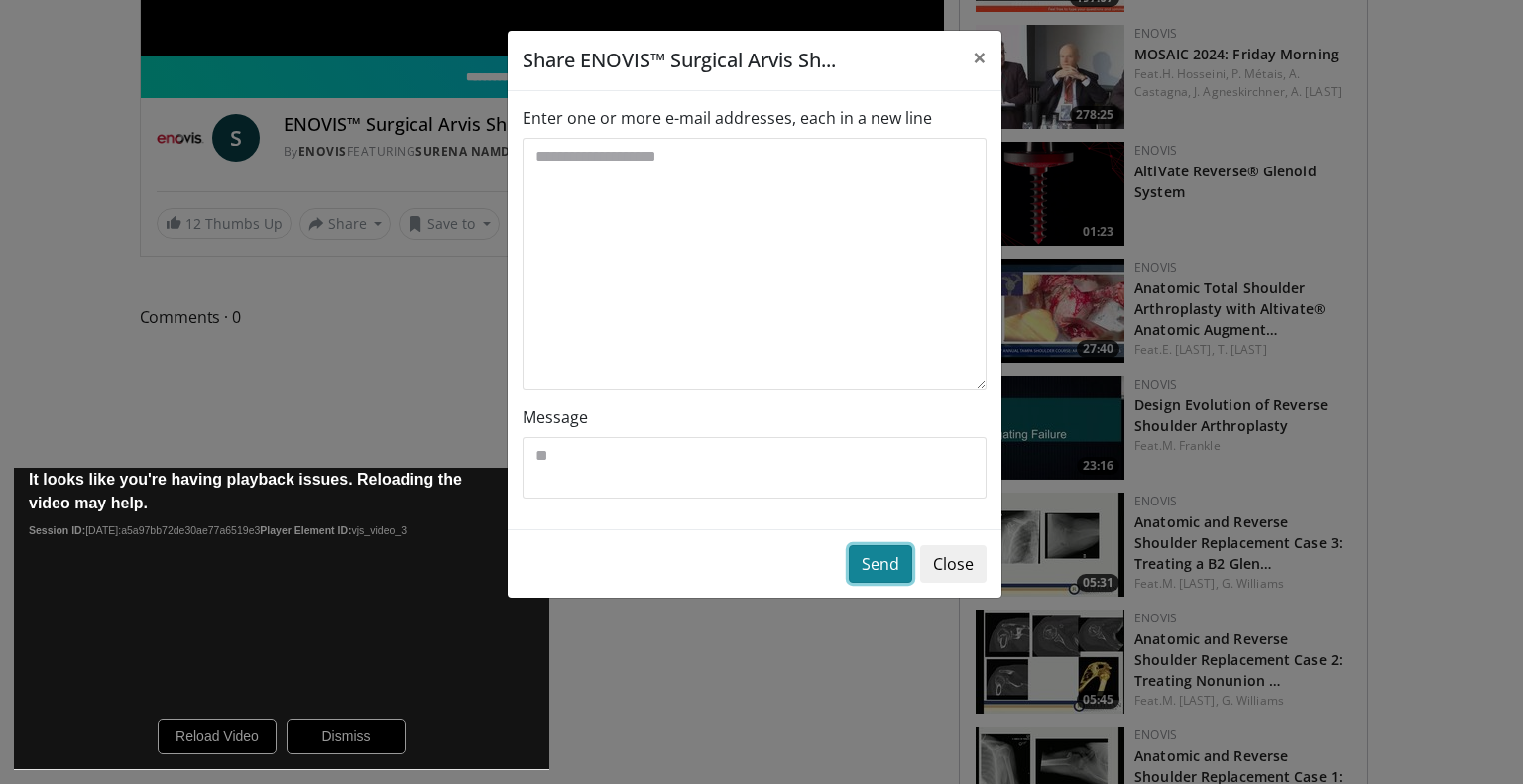click on "Send" at bounding box center (880, 564) 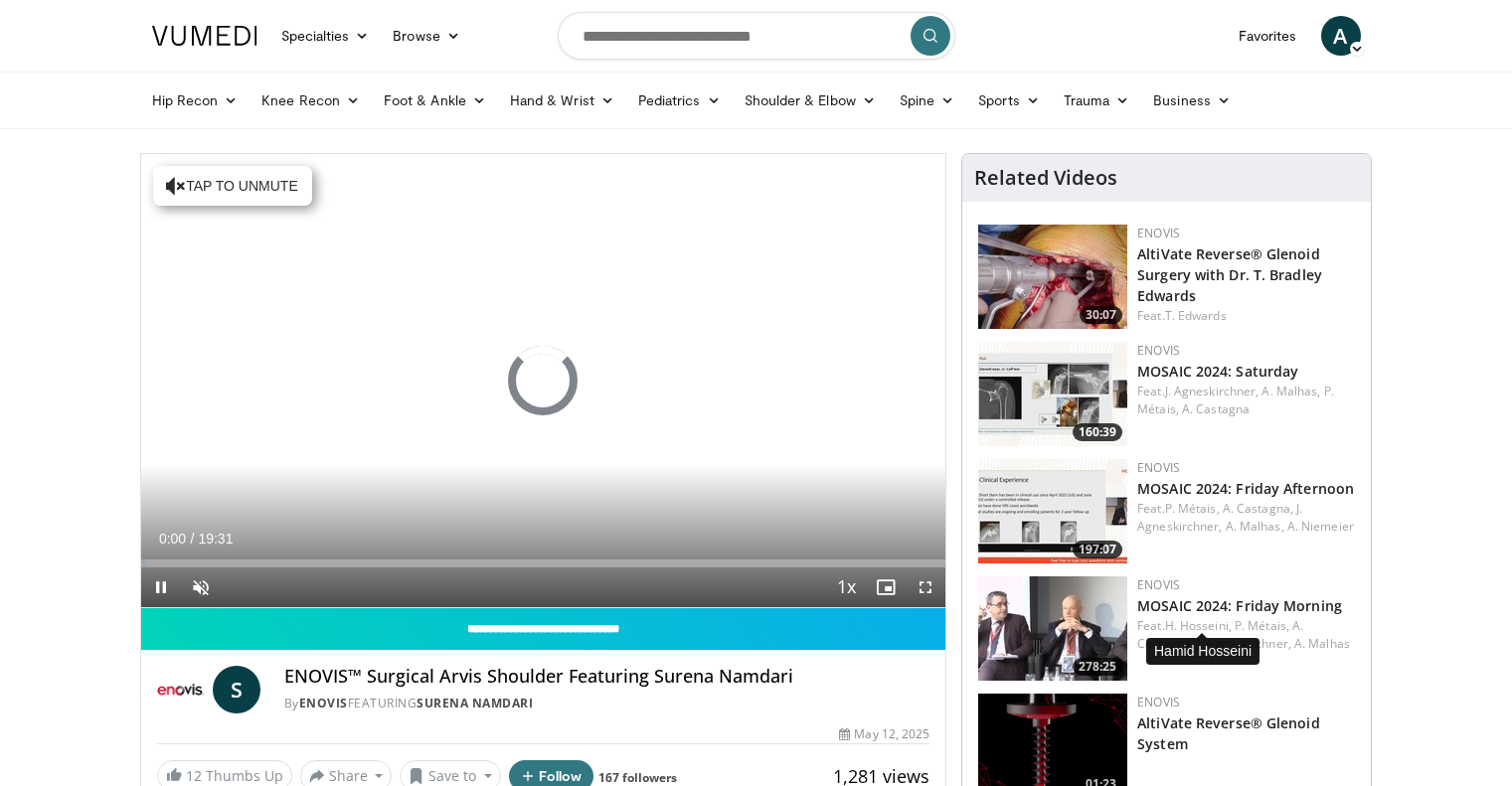 scroll, scrollTop: 0, scrollLeft: 0, axis: both 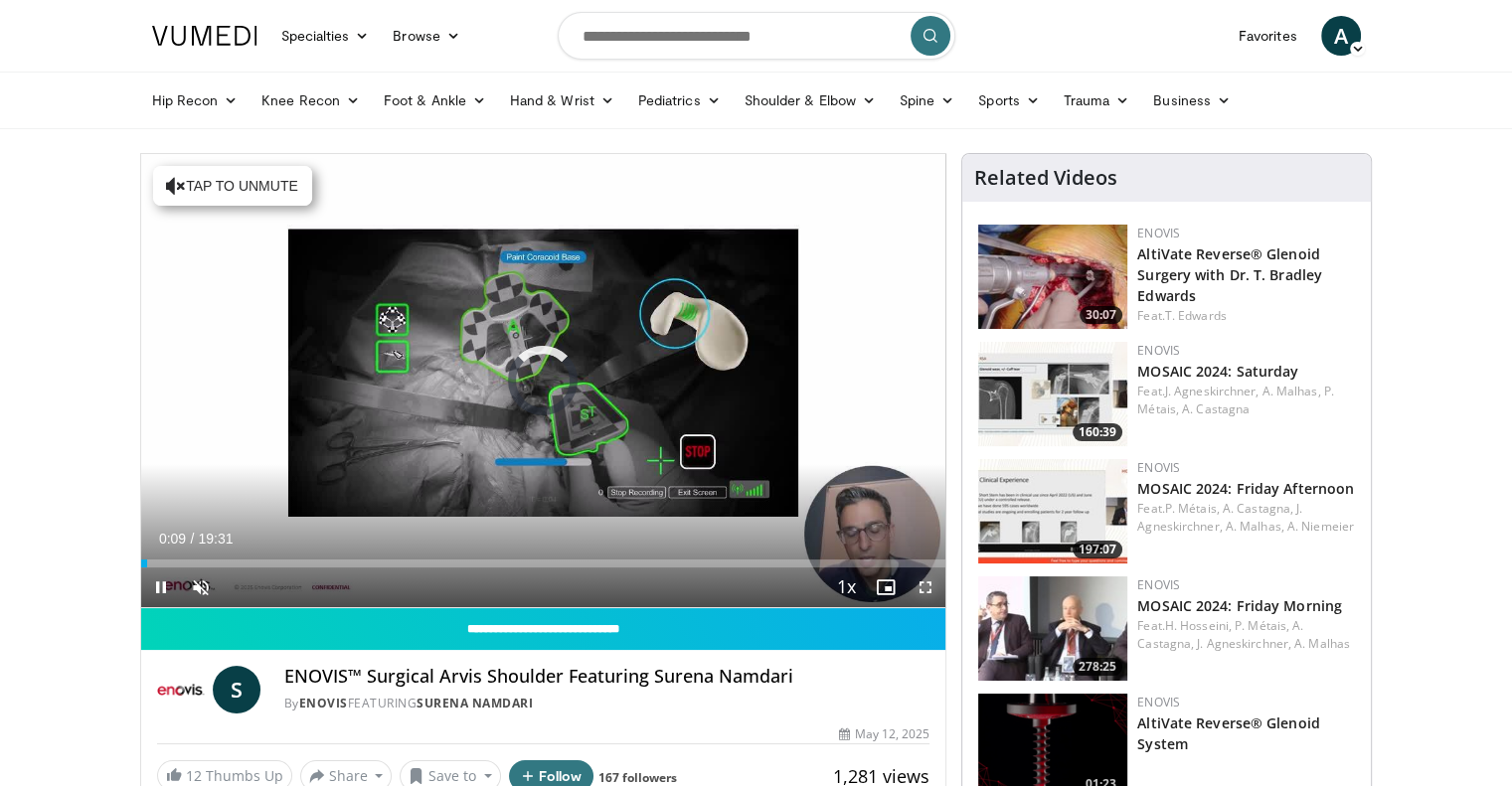 click at bounding box center [925, 587] 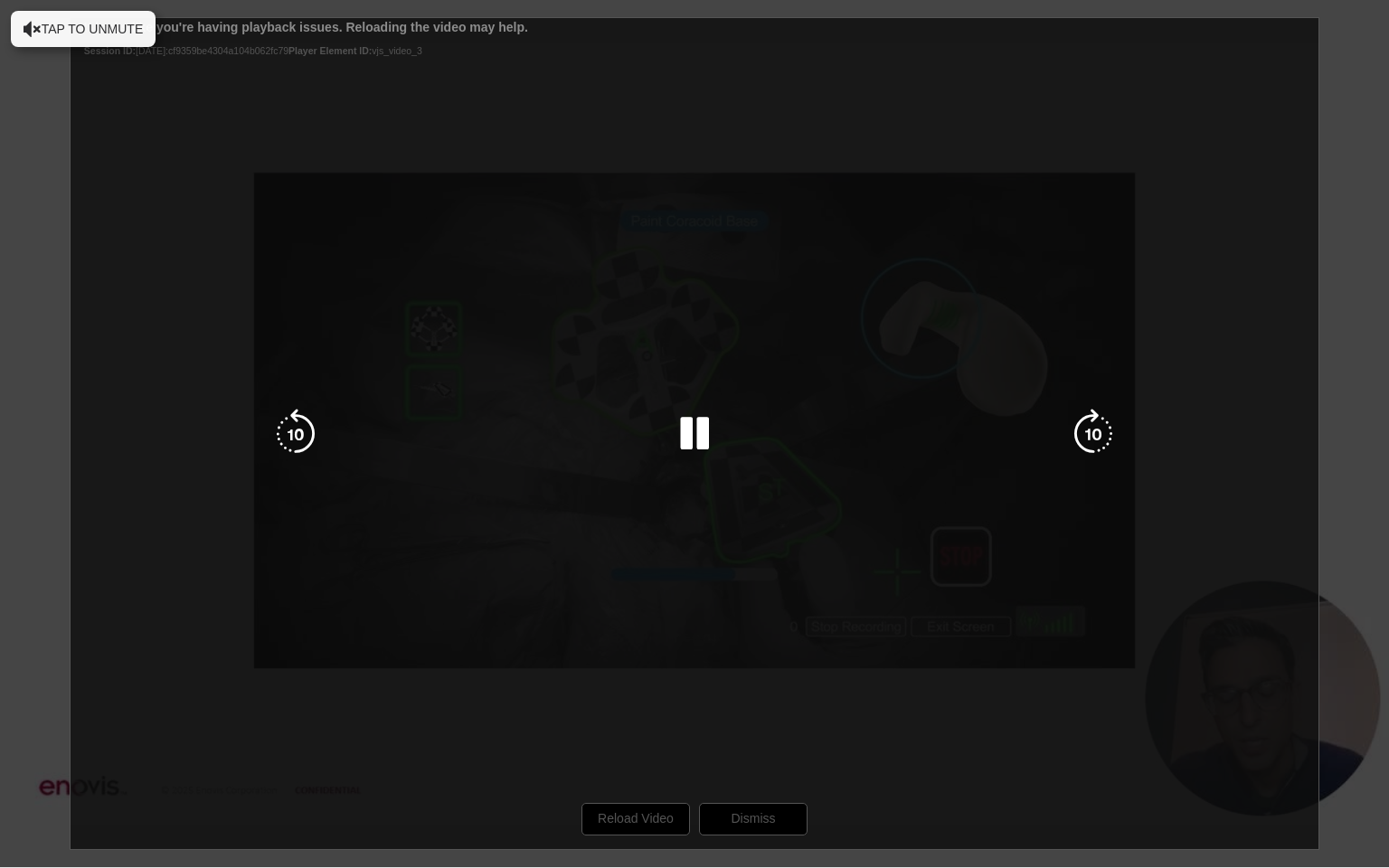 click on "10 seconds
Tap to unmute" at bounding box center (694, 433) 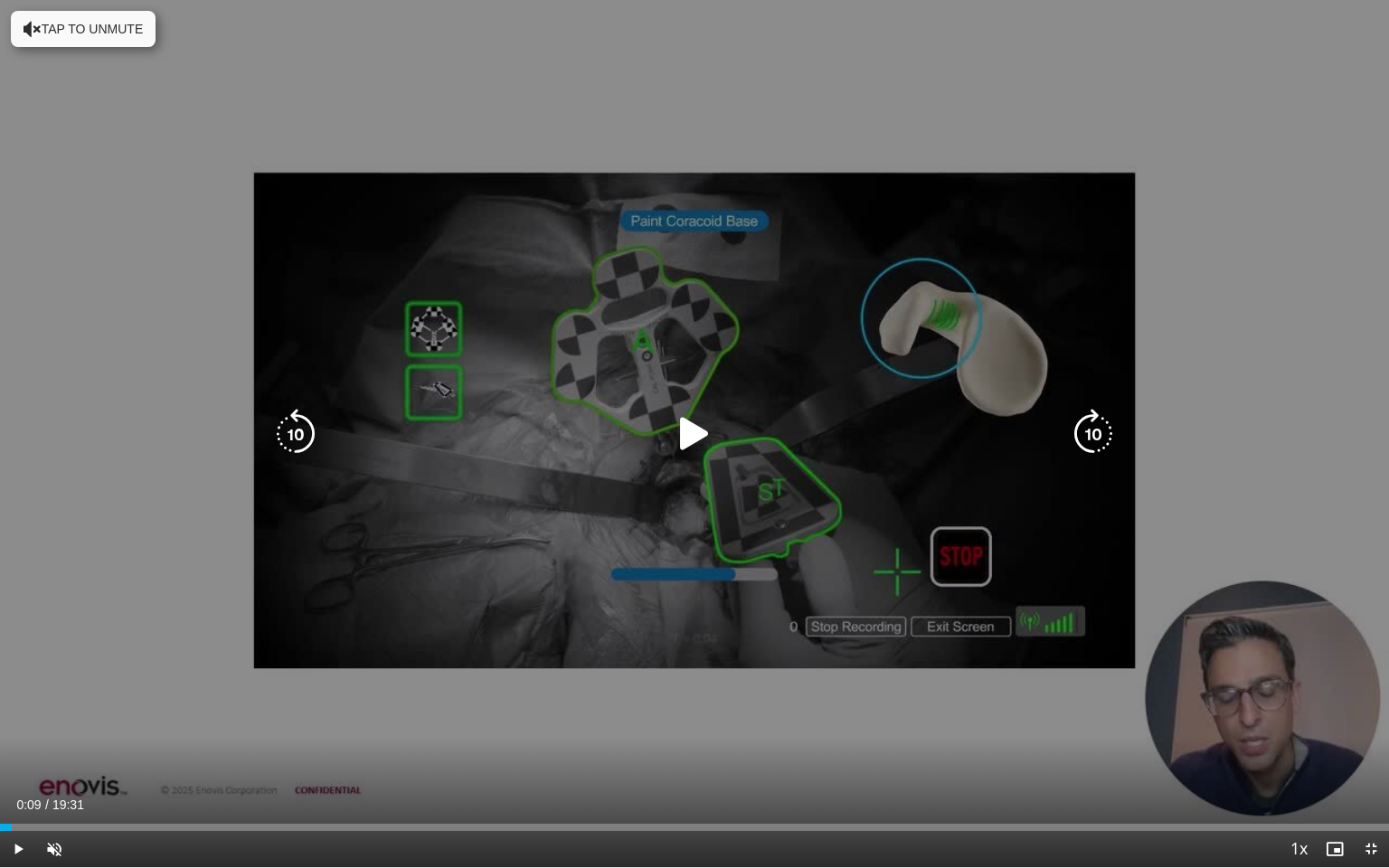 click at bounding box center [694, 434] 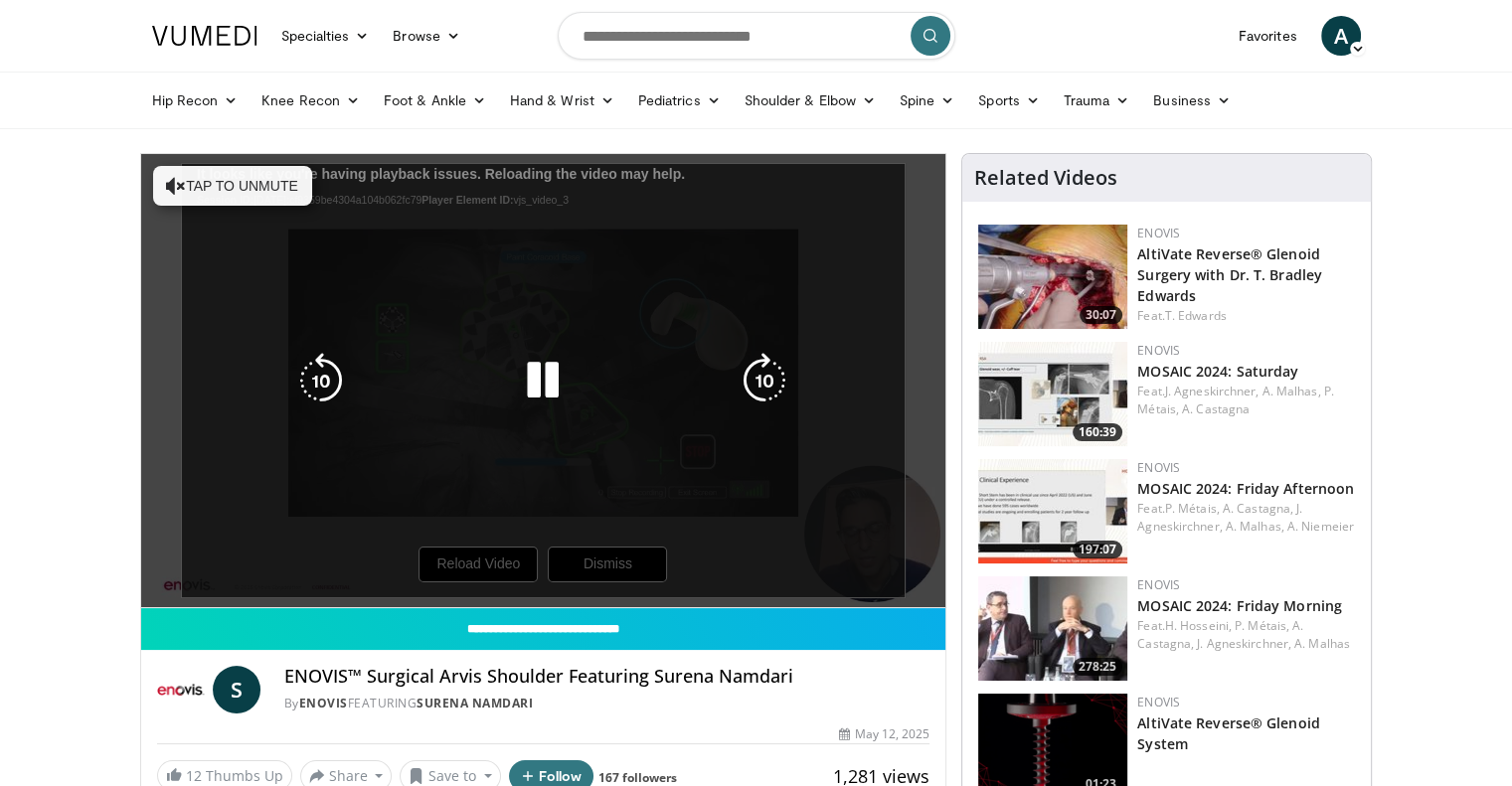 click at bounding box center [321, 381] 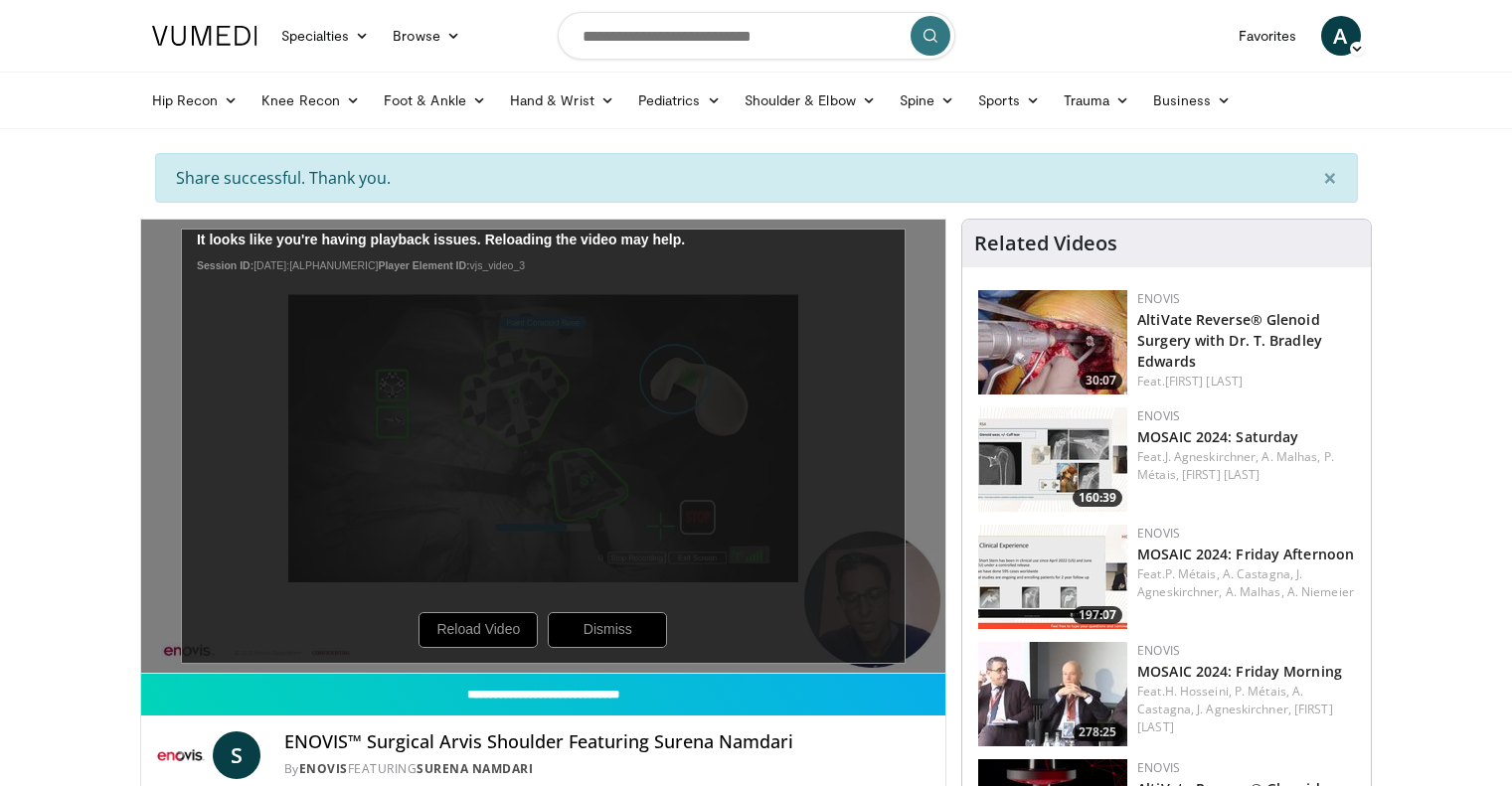 scroll, scrollTop: 0, scrollLeft: 0, axis: both 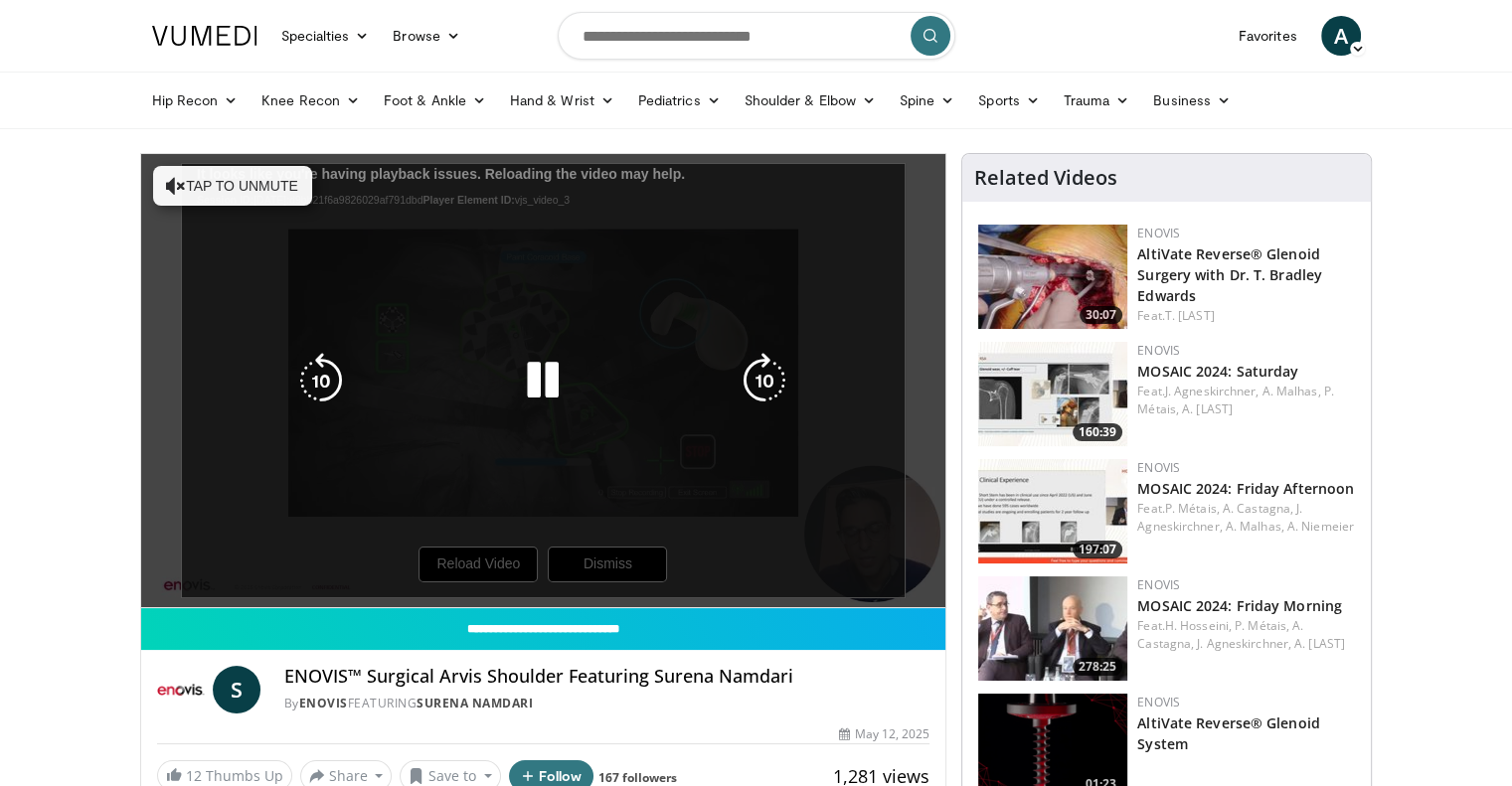 click at bounding box center (321, 381) 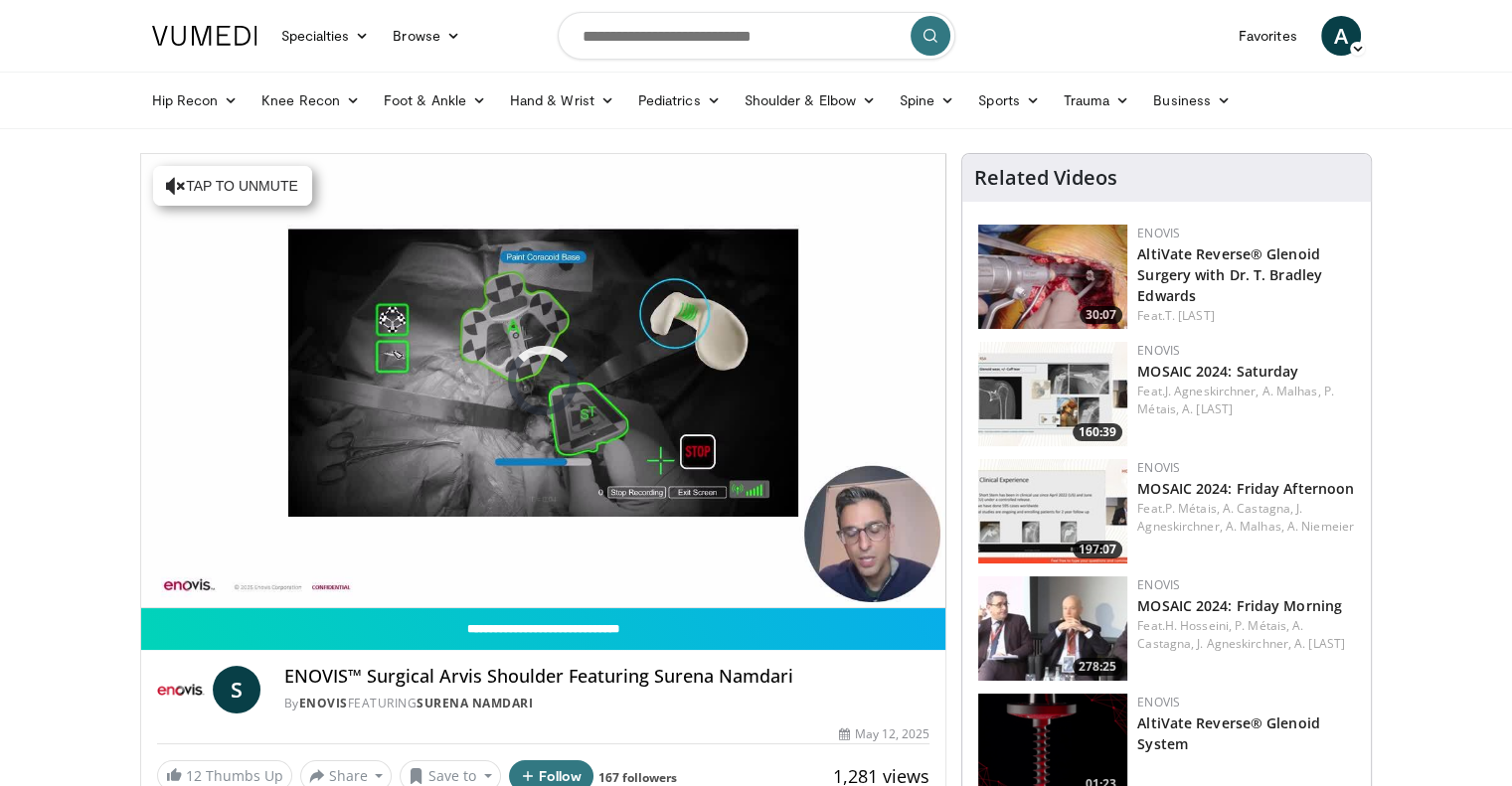 click on "Hip Recon
Hip Arthroplasty
Revision Hip Arthroplasty
Hip Preservation
Knee Recon
Knee Arthroplasty
Revision Knee Arthroplasty
Knee Preservation
Foot & Ankle
Forefoot
Midfoot
Hindfoot
Ankle
Hand & Wrist
Hip" at bounding box center (756, 100) 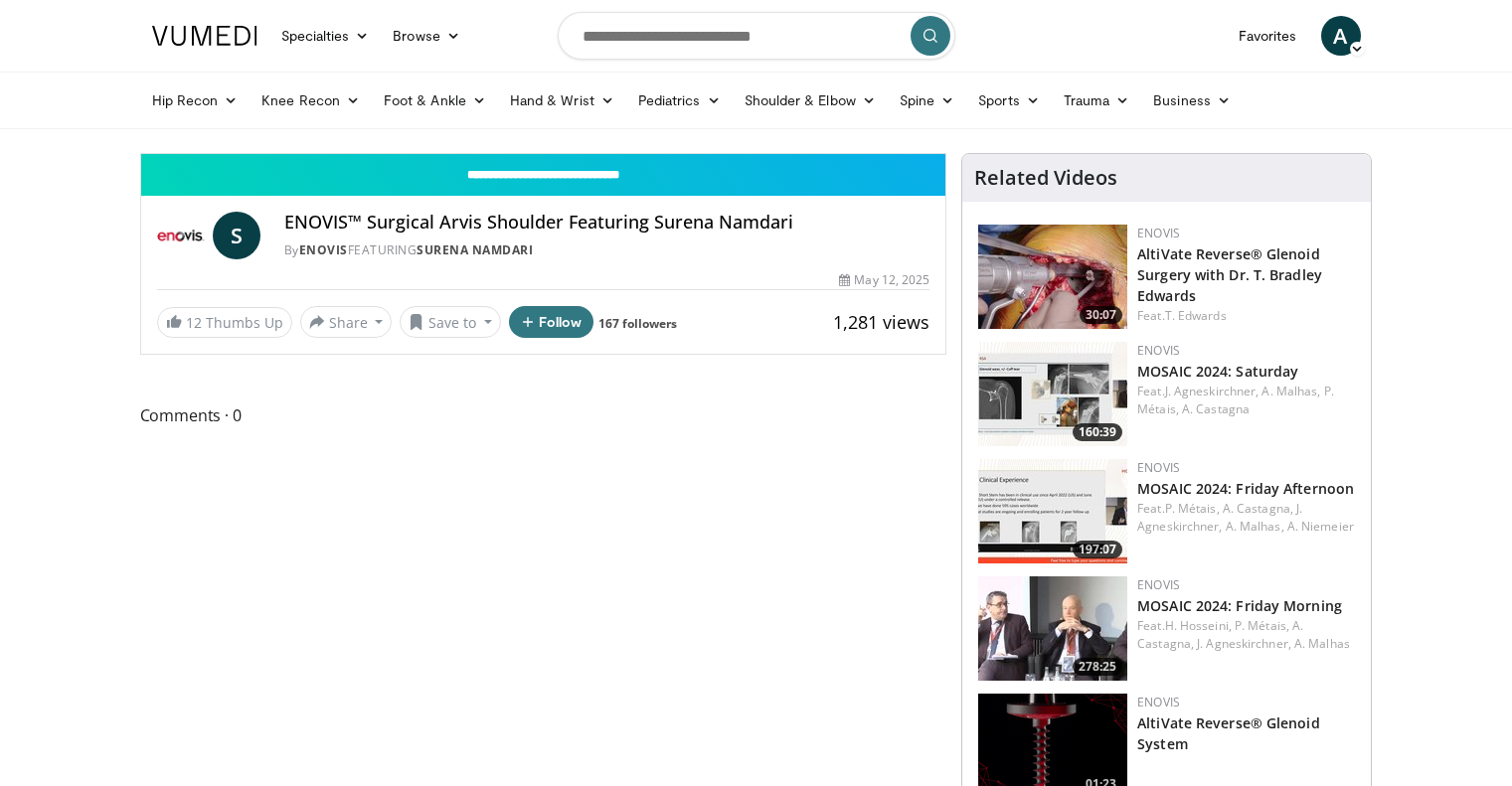 scroll, scrollTop: 0, scrollLeft: 0, axis: both 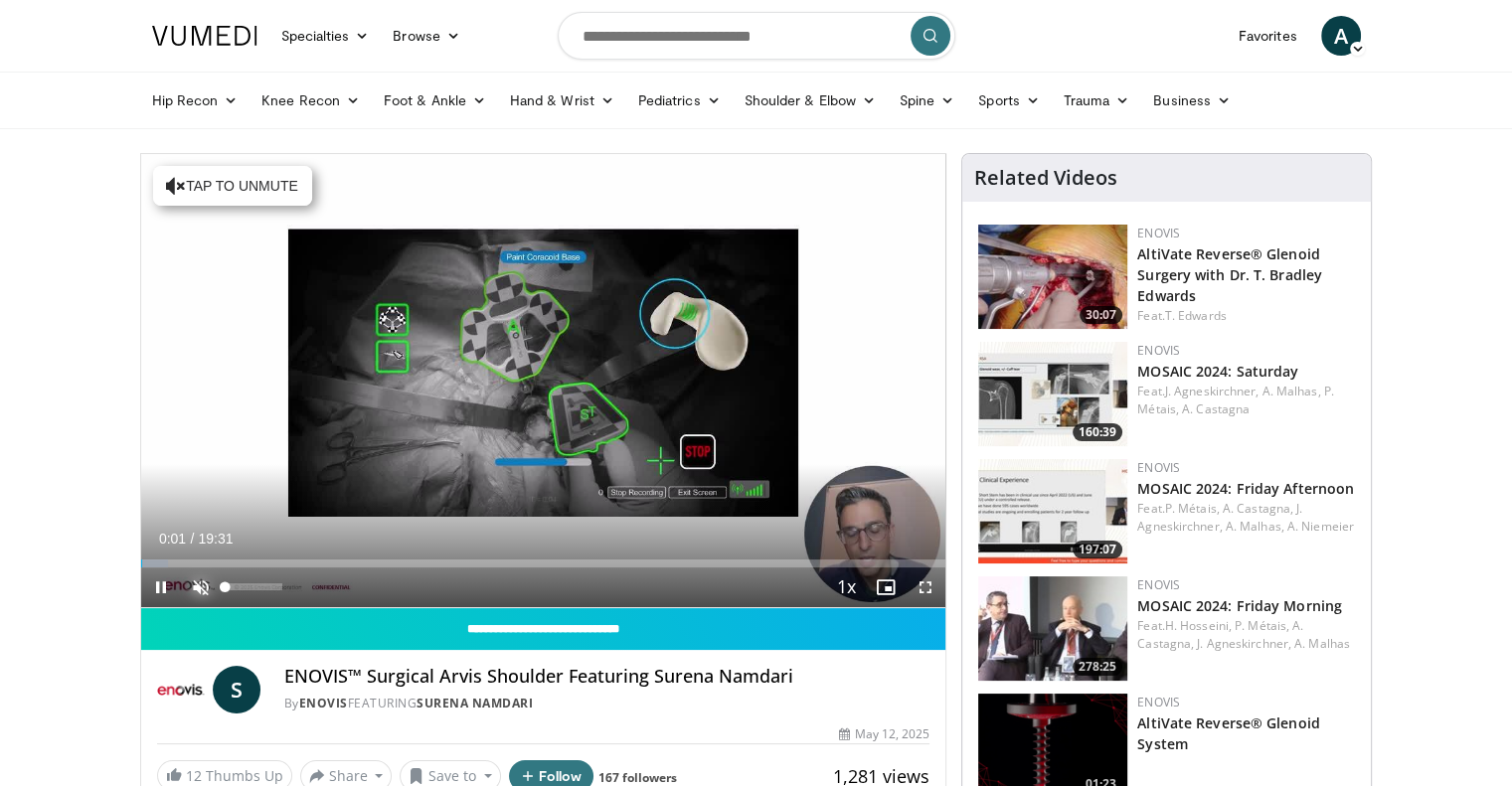 click at bounding box center [201, 587] 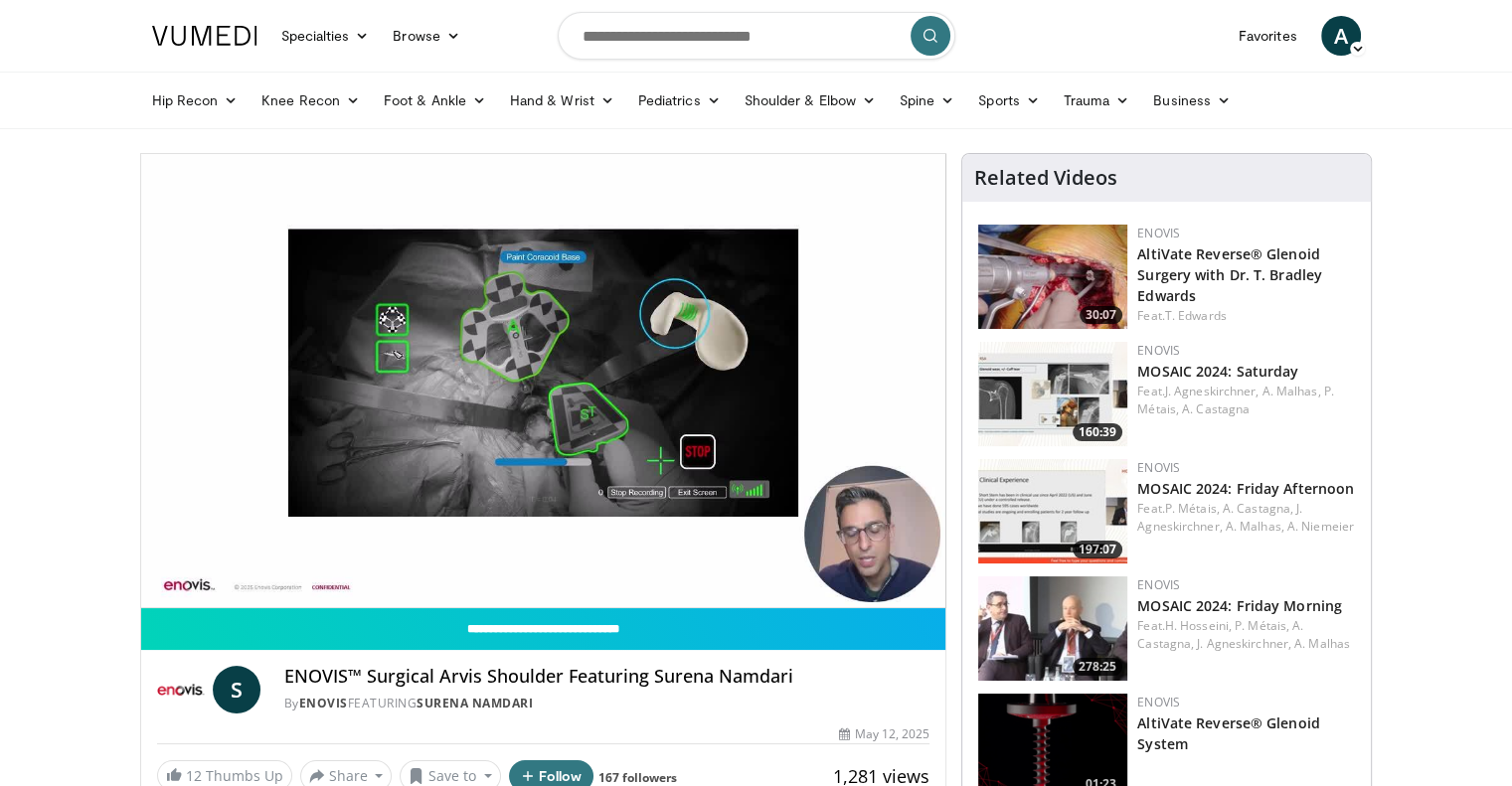 type 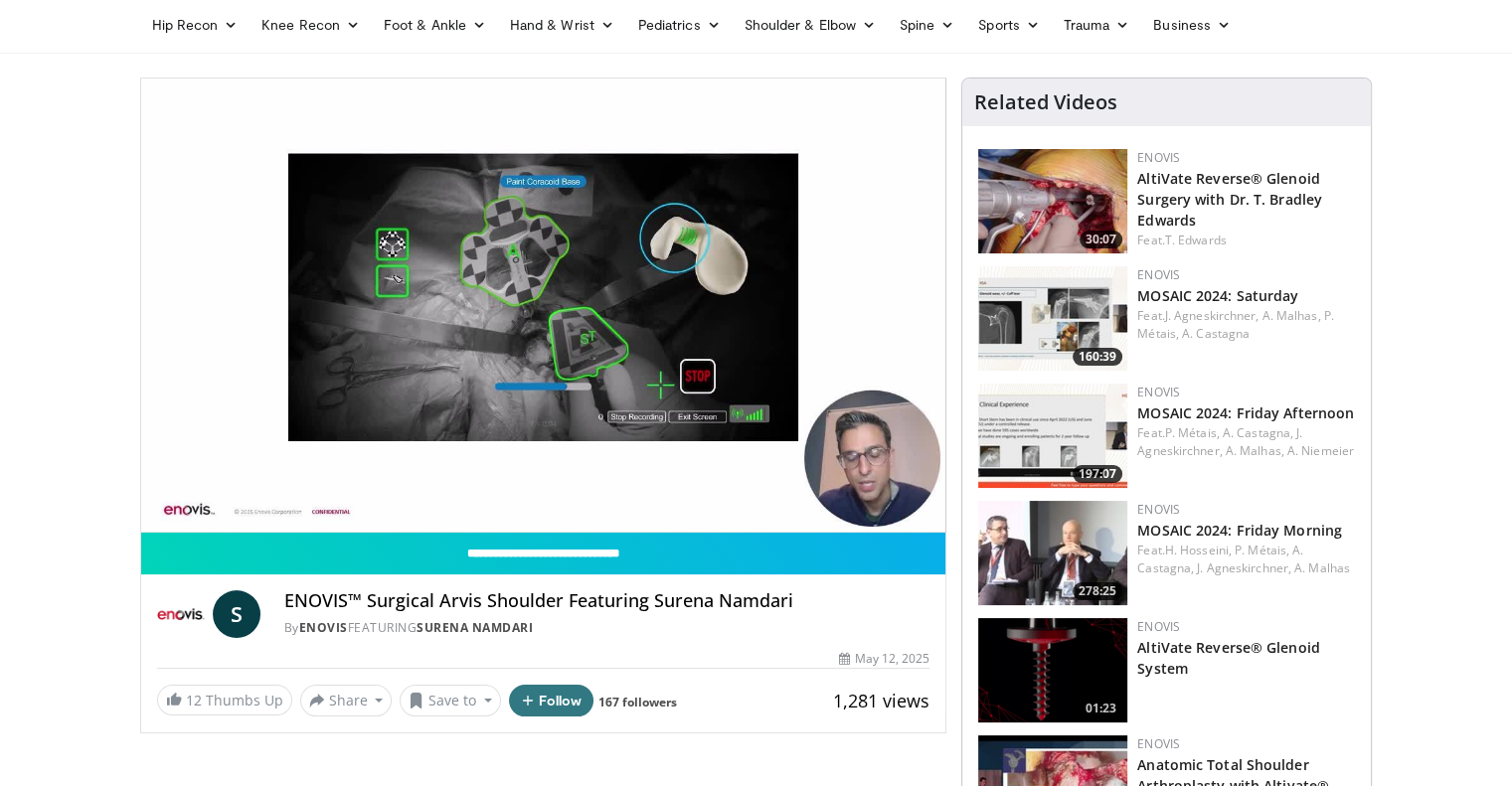 scroll, scrollTop: 44, scrollLeft: 0, axis: vertical 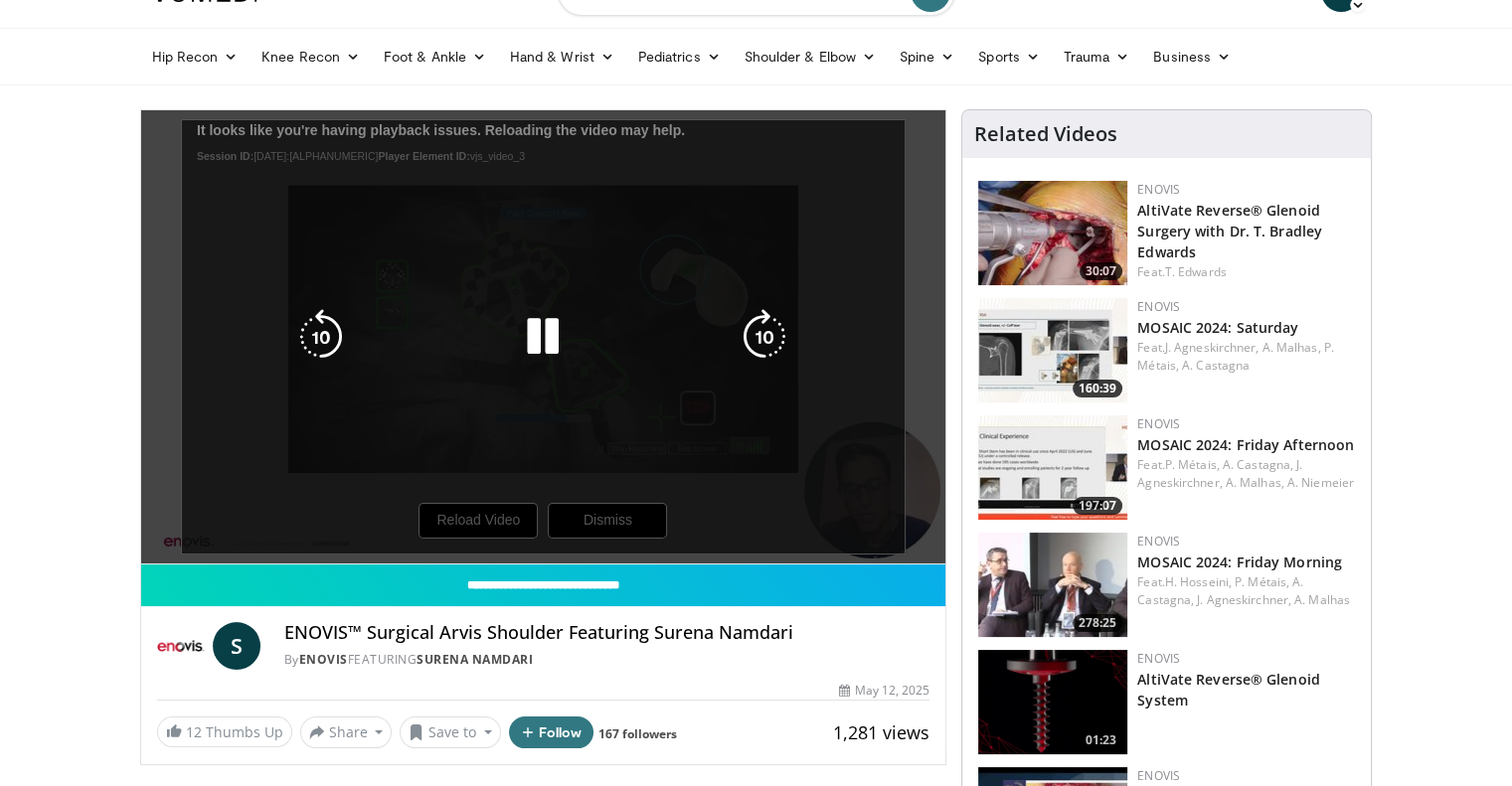 click at bounding box center (764, 337) 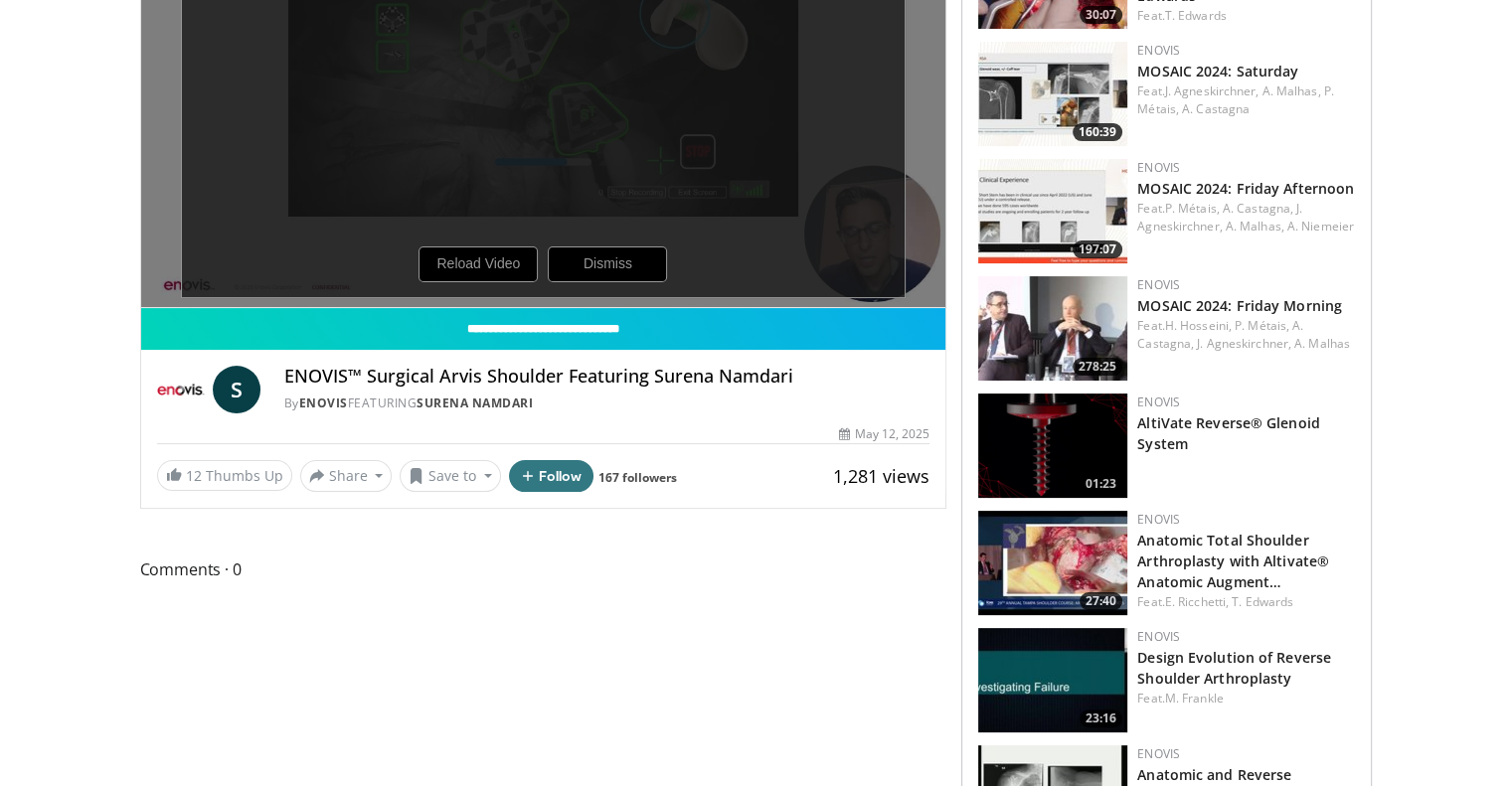 scroll, scrollTop: 0, scrollLeft: 0, axis: both 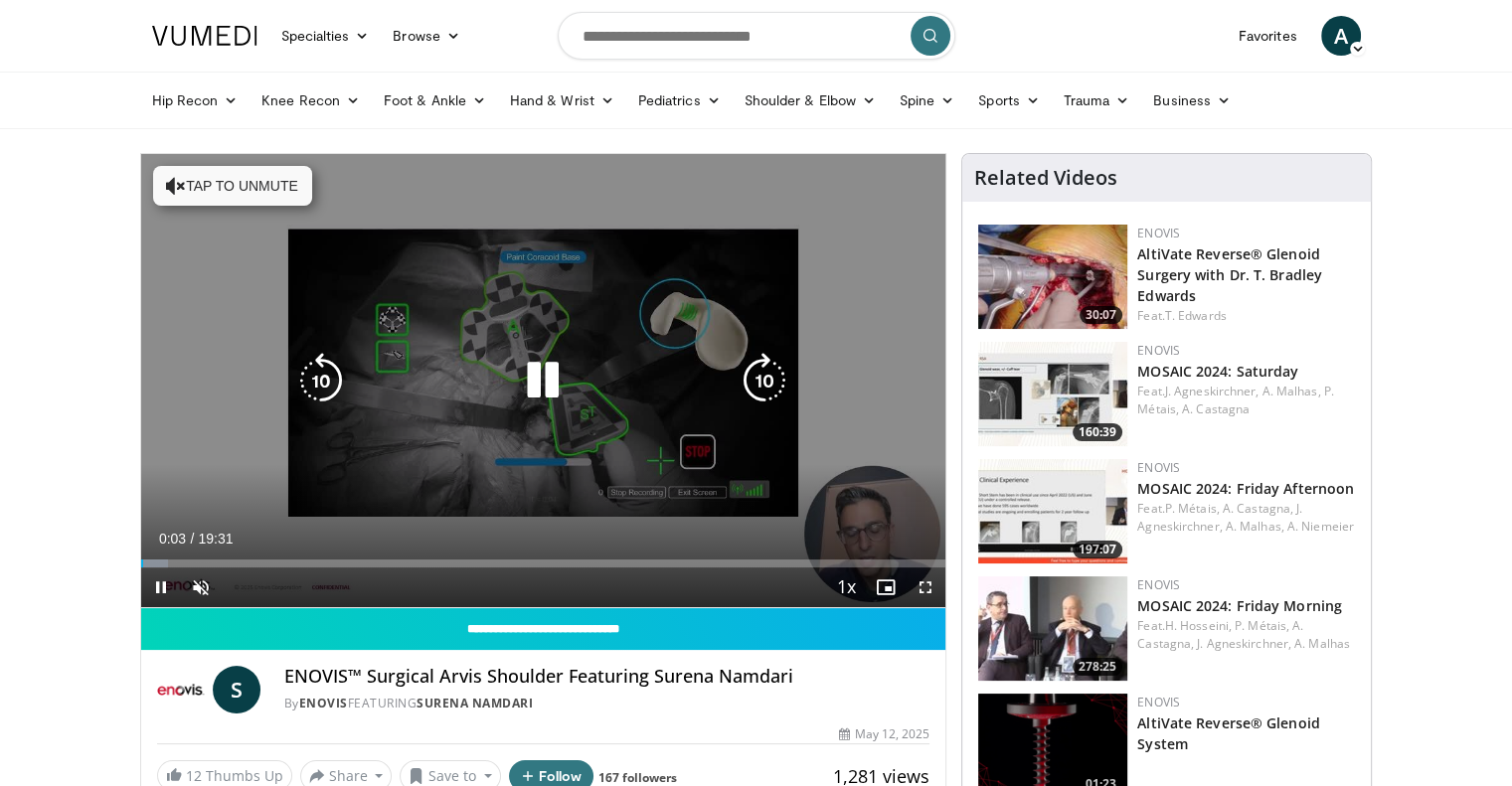 click at bounding box center [176, 186] 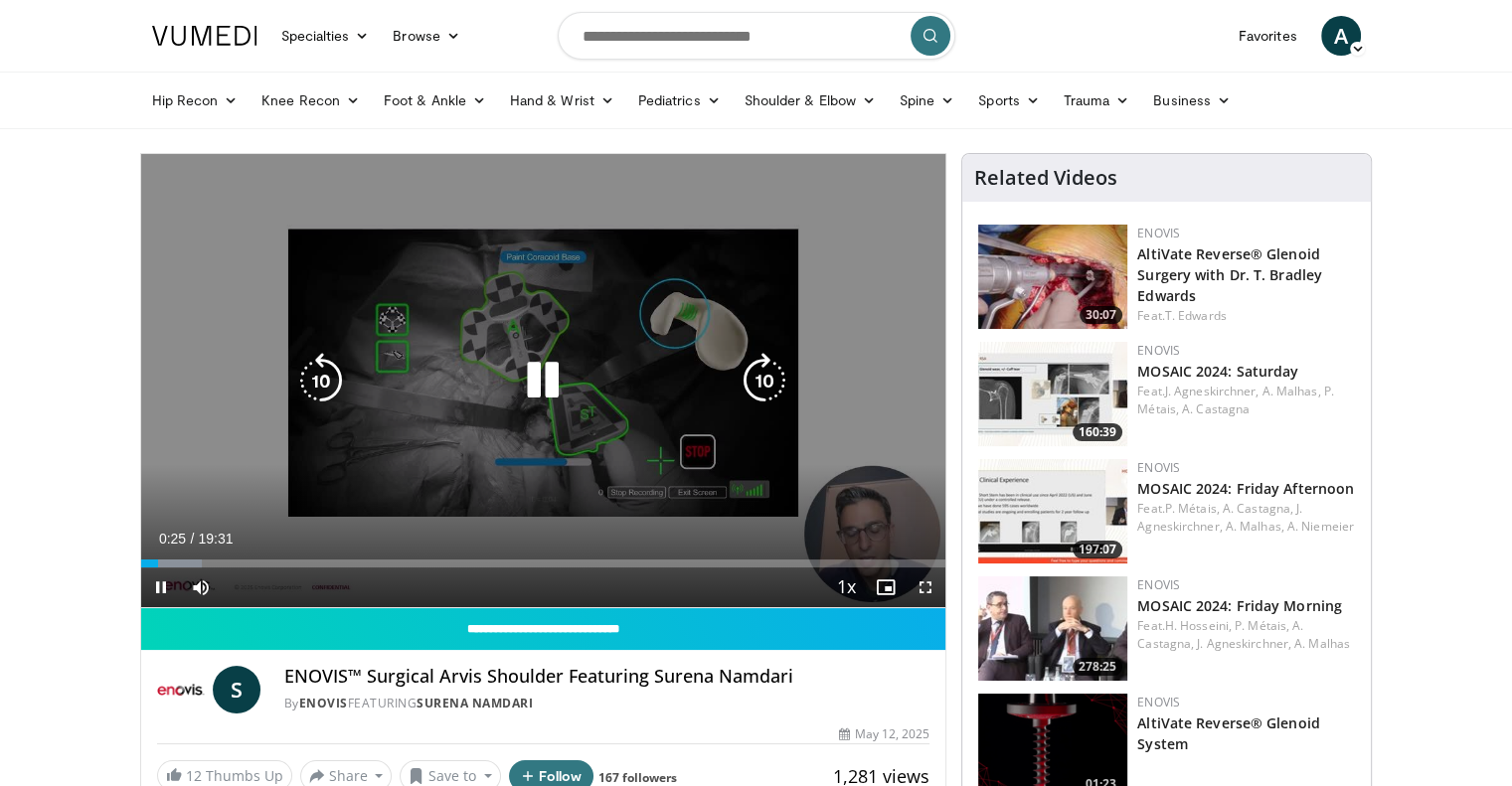 click on "10 seconds
Tap to unmute" at bounding box center (544, 381) 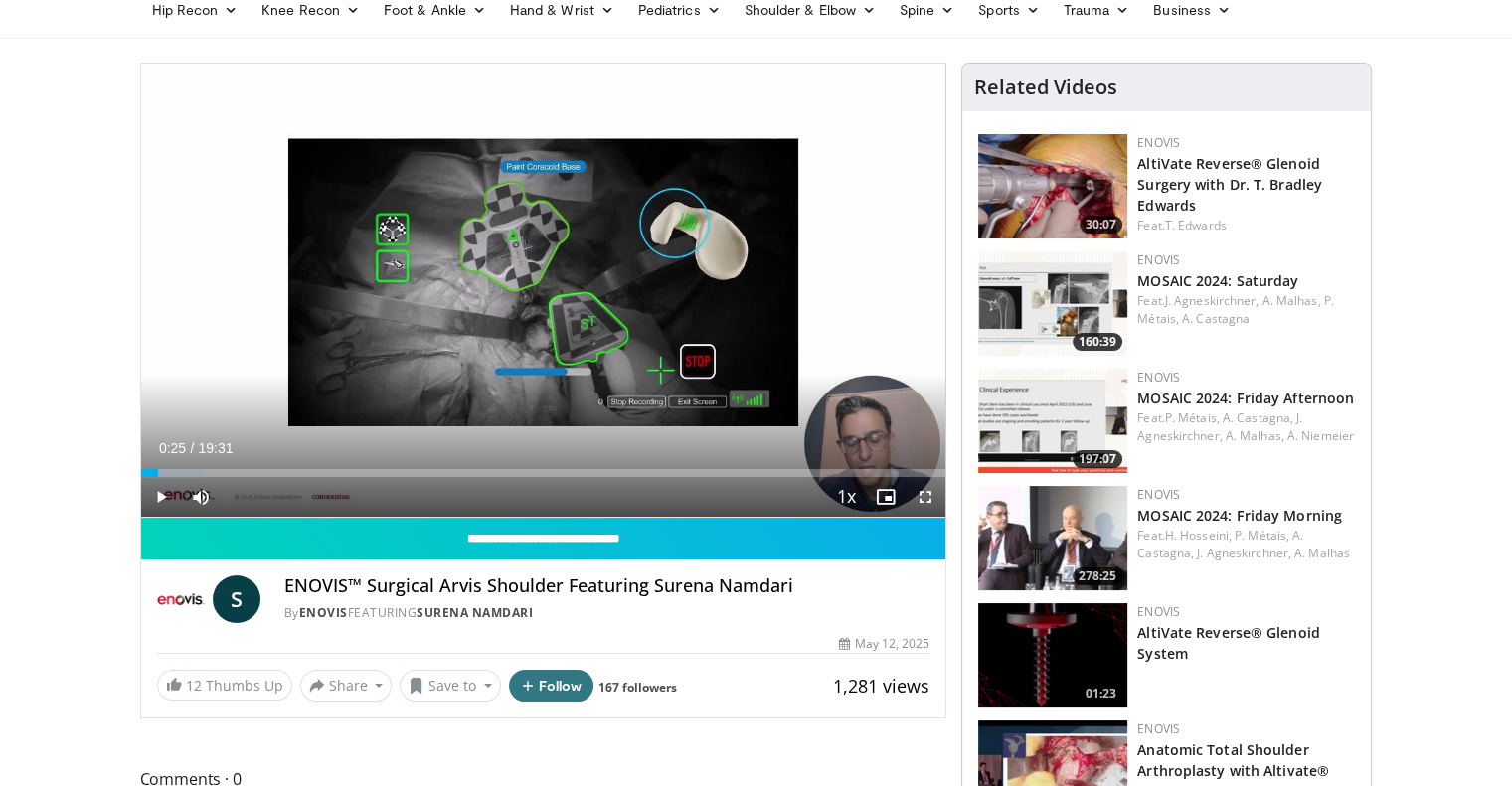 scroll, scrollTop: 0, scrollLeft: 0, axis: both 